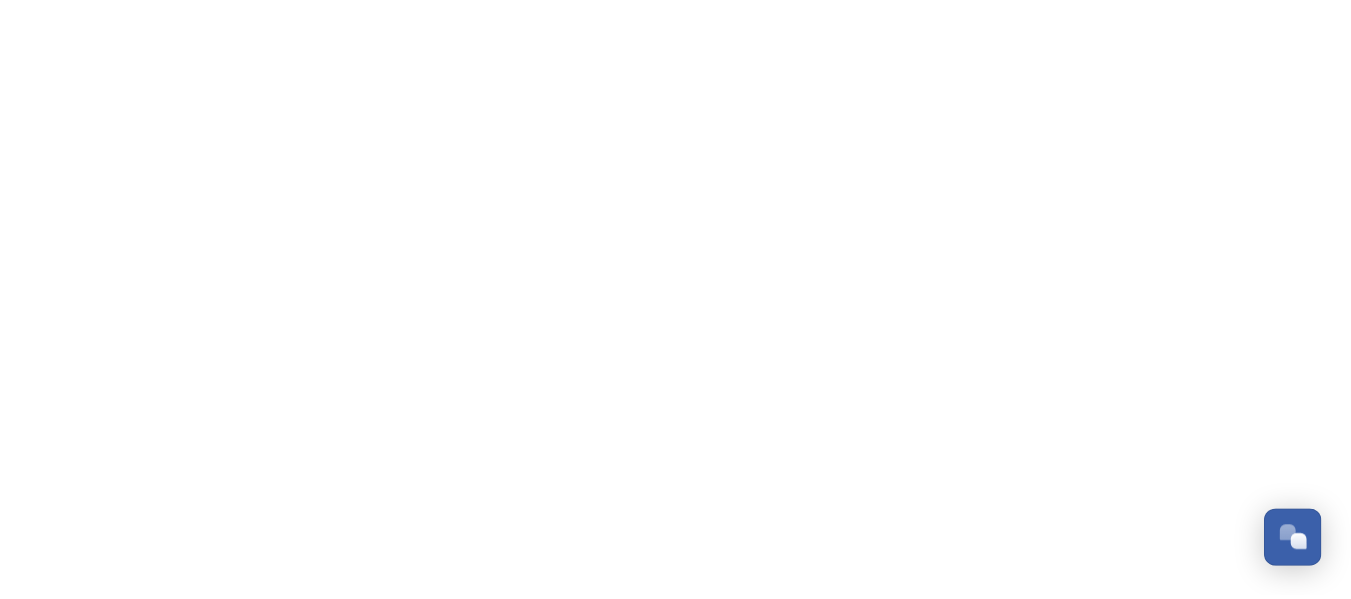 scroll, scrollTop: 0, scrollLeft: 0, axis: both 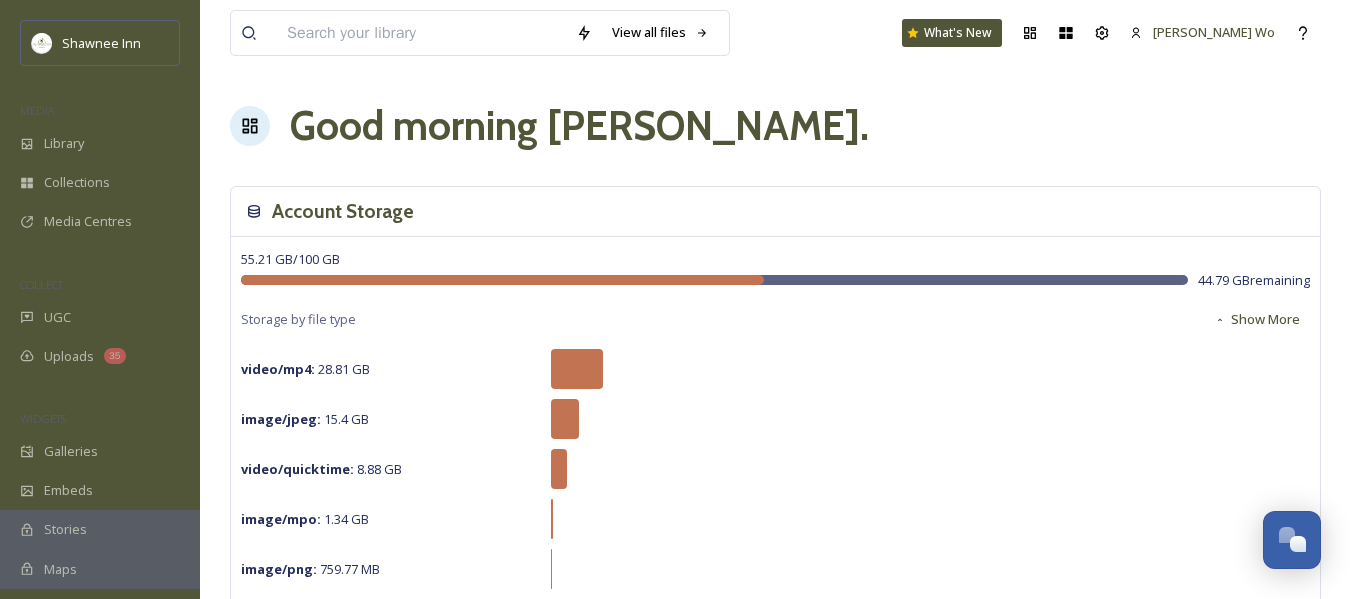 click at bounding box center (421, 33) 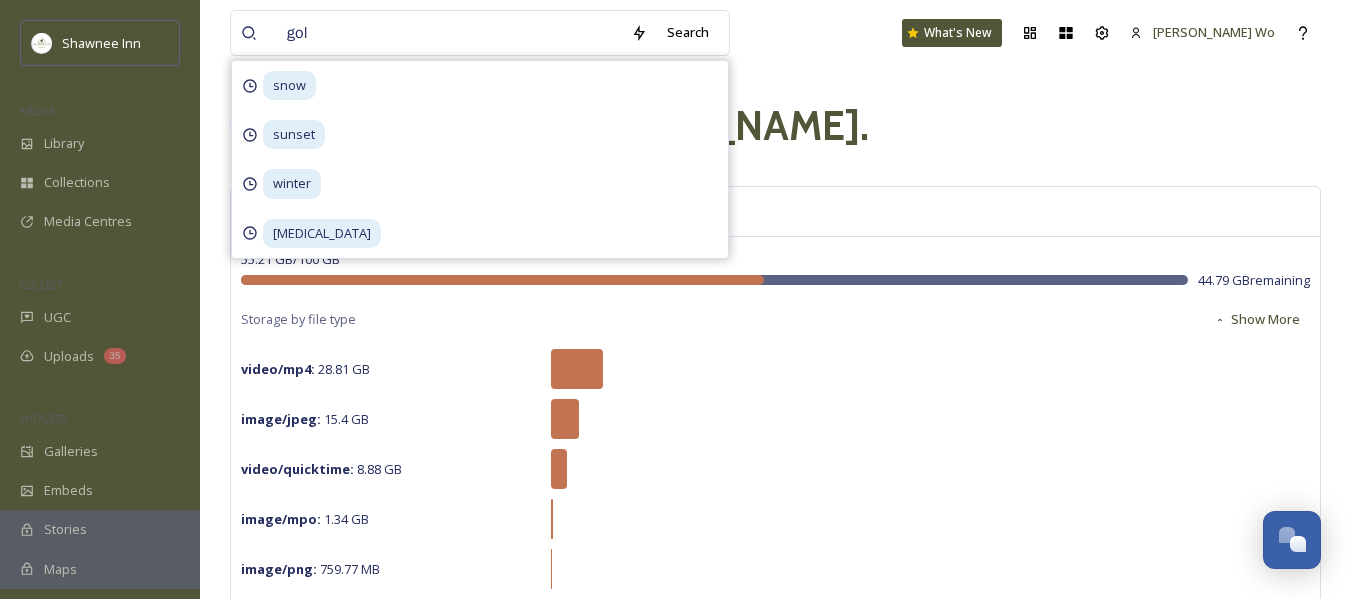 type on "golf" 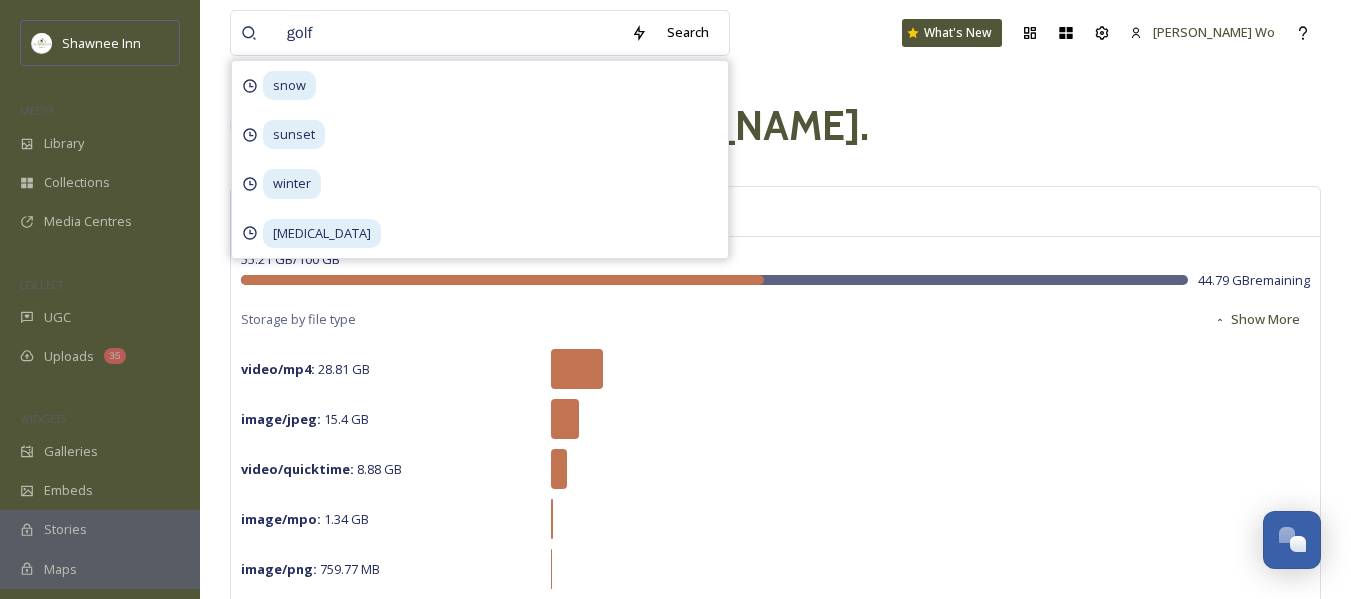 type 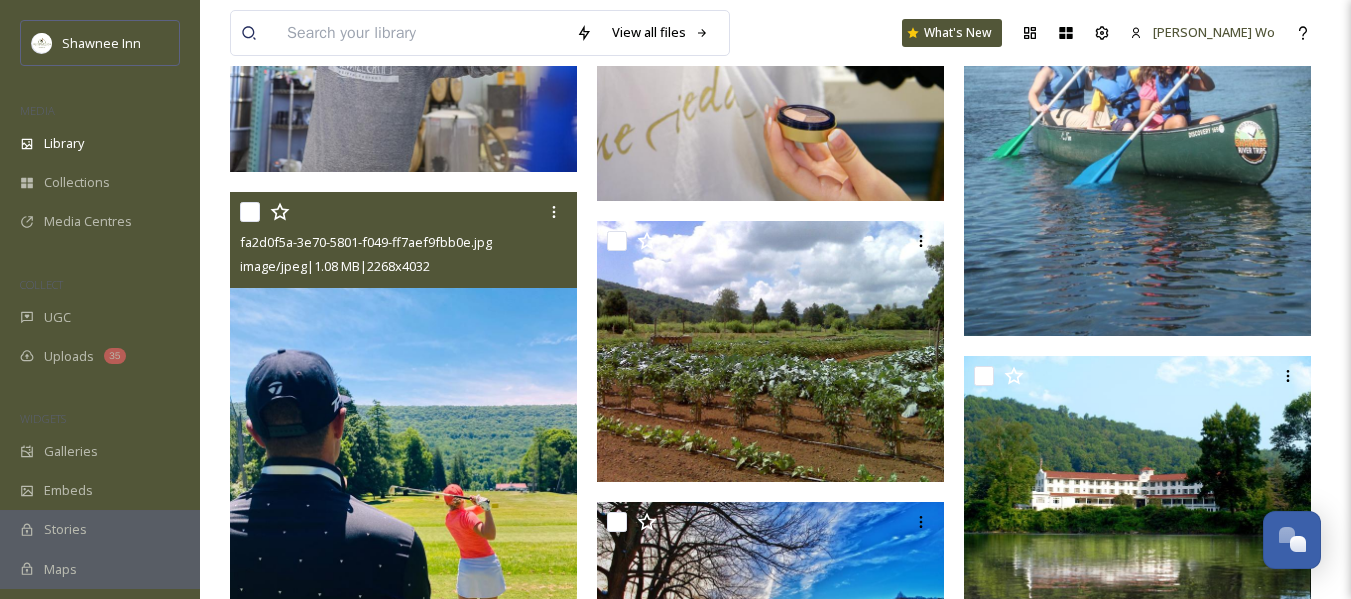scroll, scrollTop: 41900, scrollLeft: 0, axis: vertical 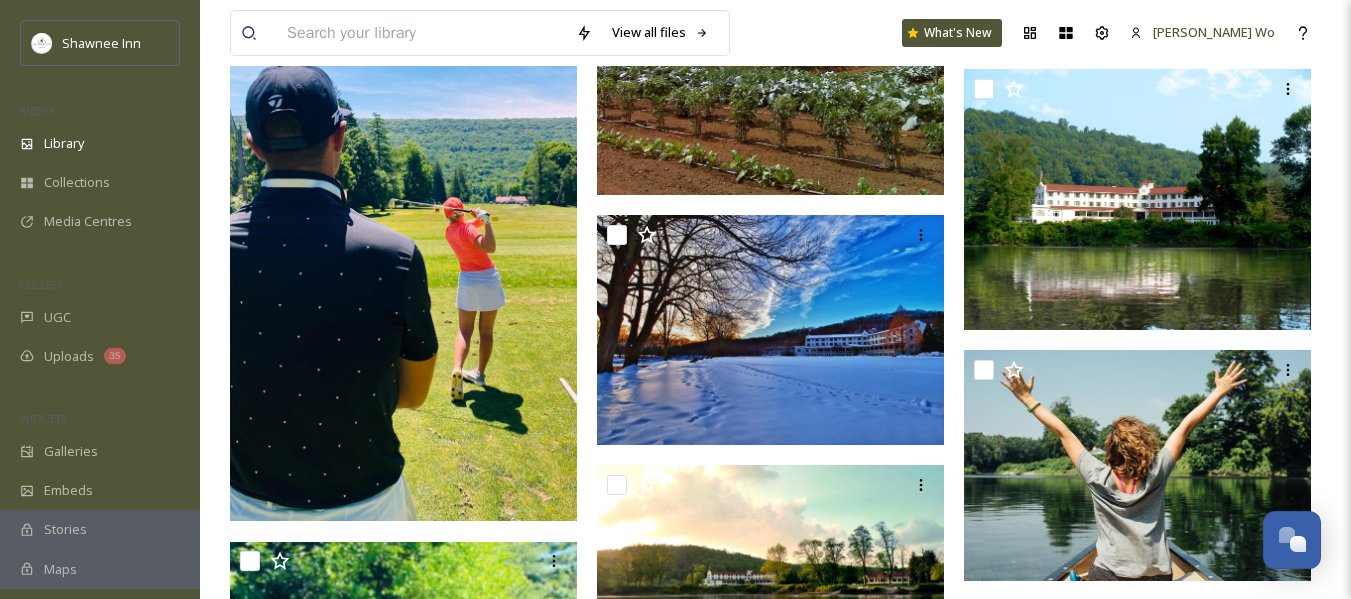 drag, startPoint x: 487, startPoint y: 221, endPoint x: 457, endPoint y: 237, distance: 34 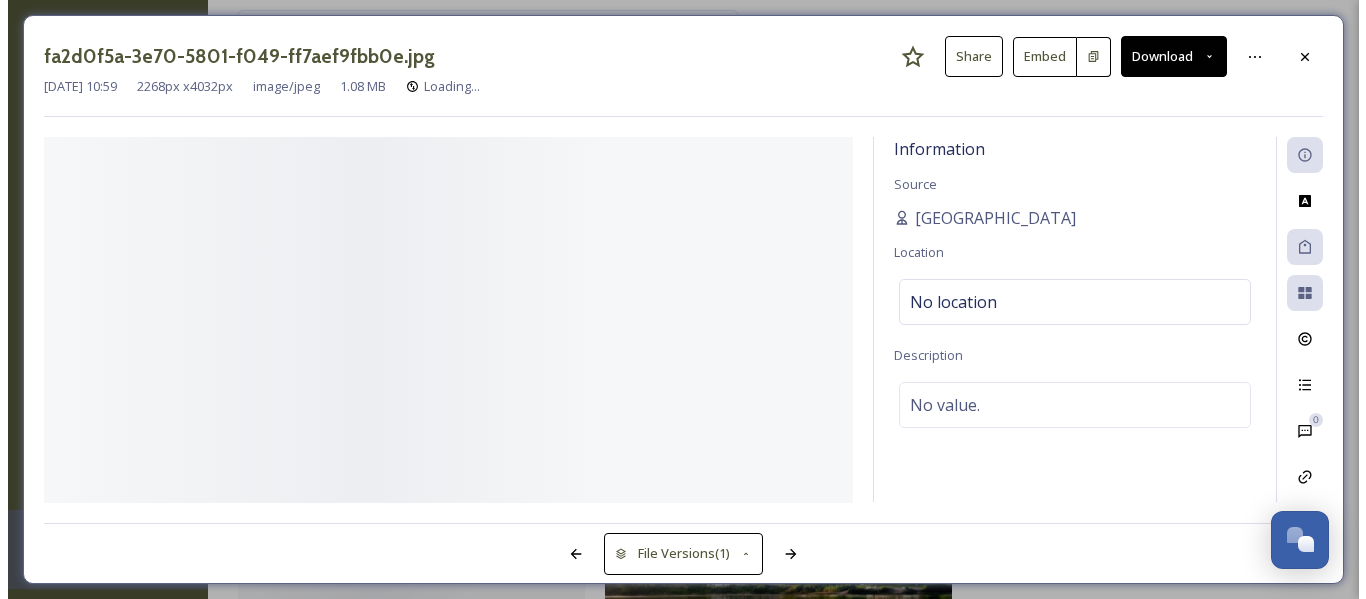 scroll, scrollTop: 41263, scrollLeft: 0, axis: vertical 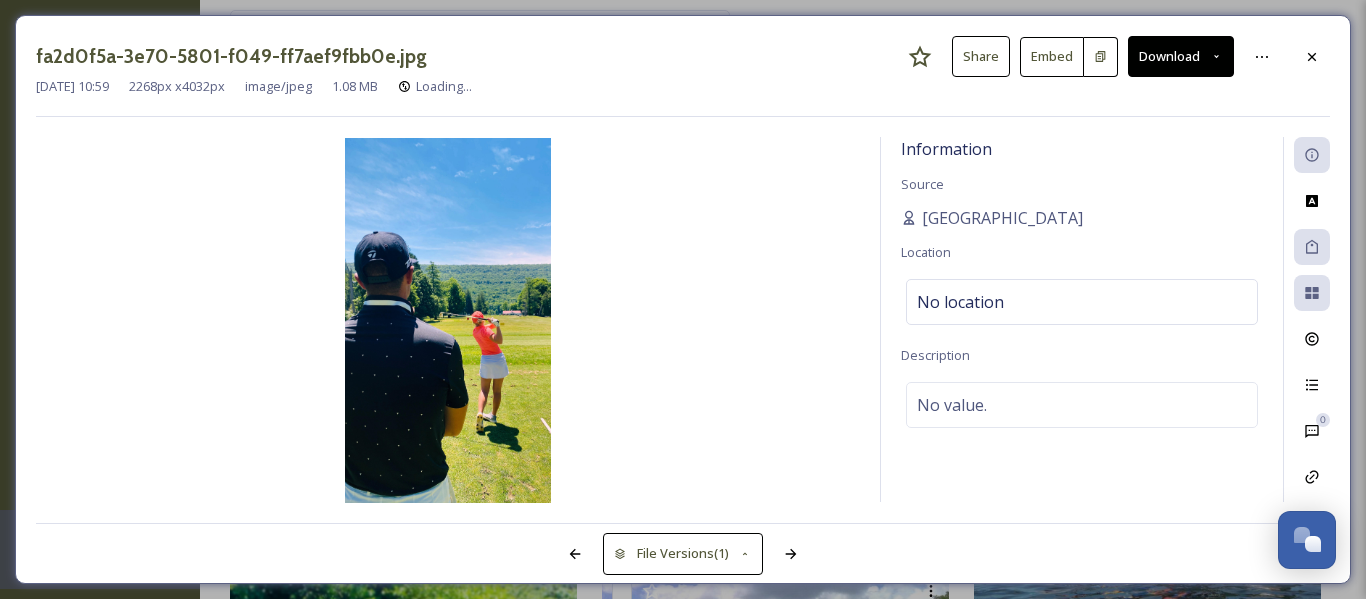 click on "Download" at bounding box center [1181, 56] 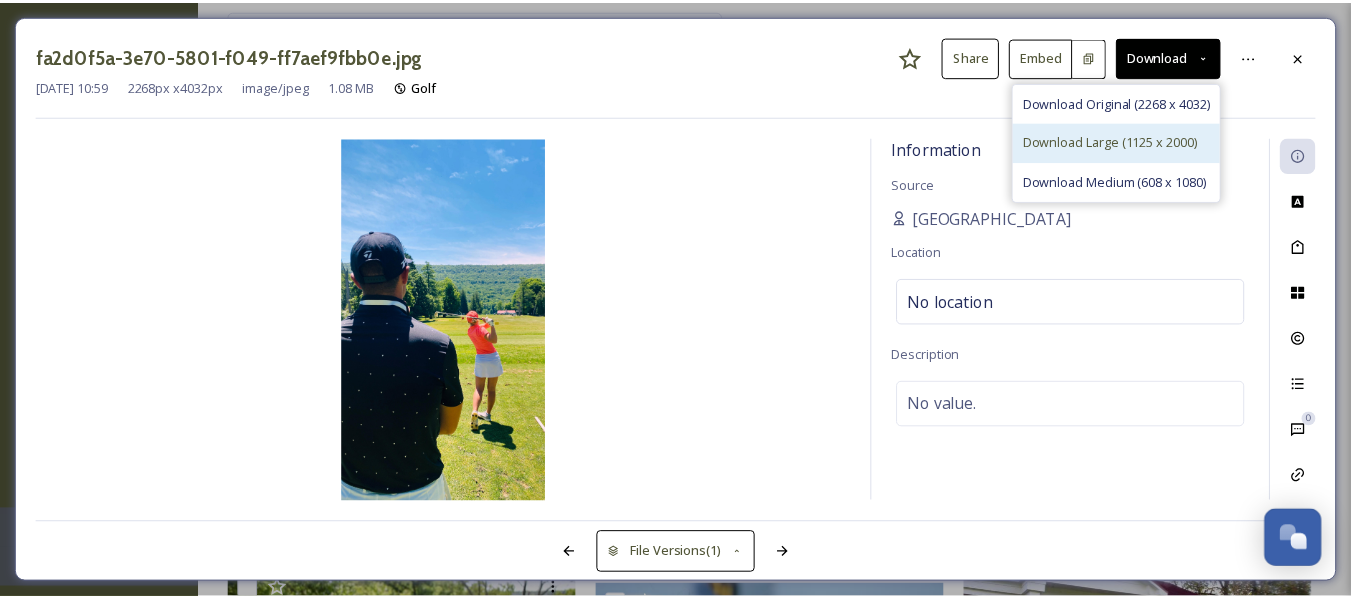 scroll, scrollTop: 41821, scrollLeft: 0, axis: vertical 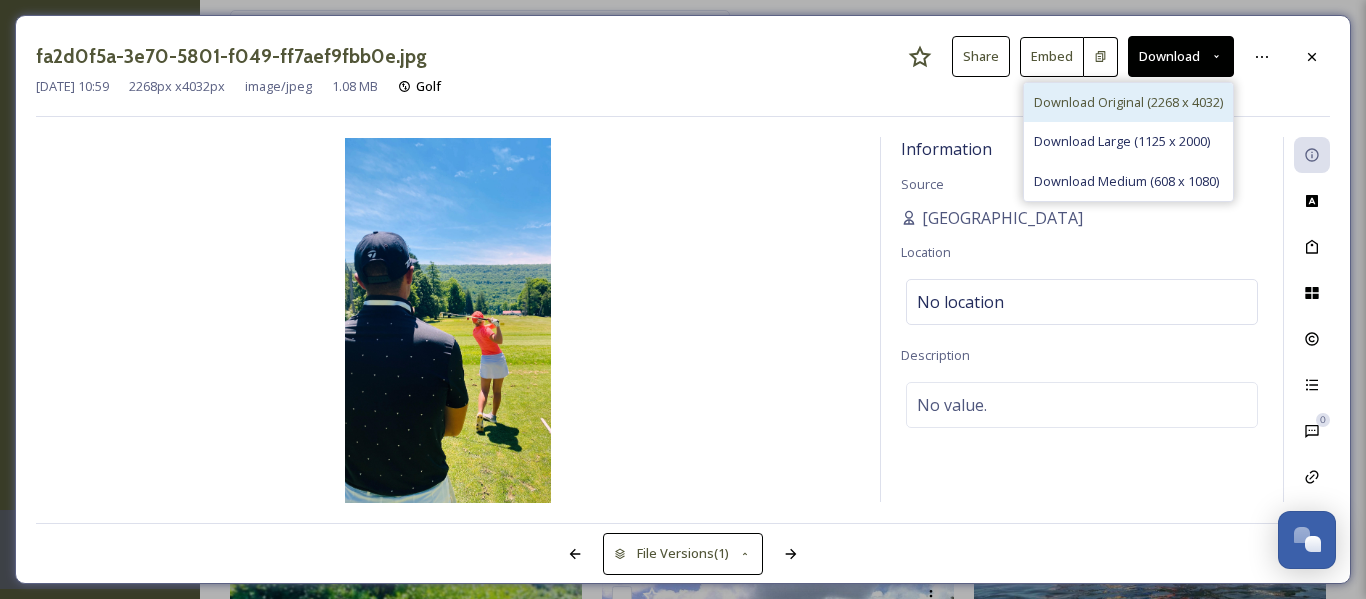 click on "Download Original (2268 x 4032)" at bounding box center [1128, 102] 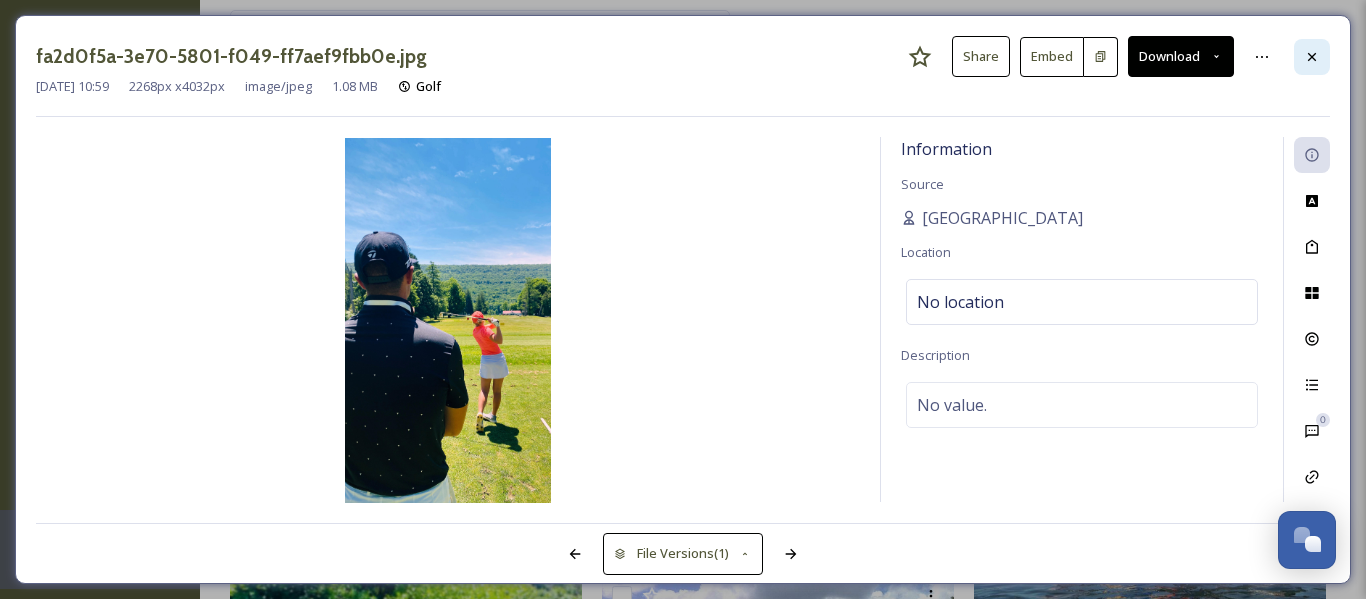 click 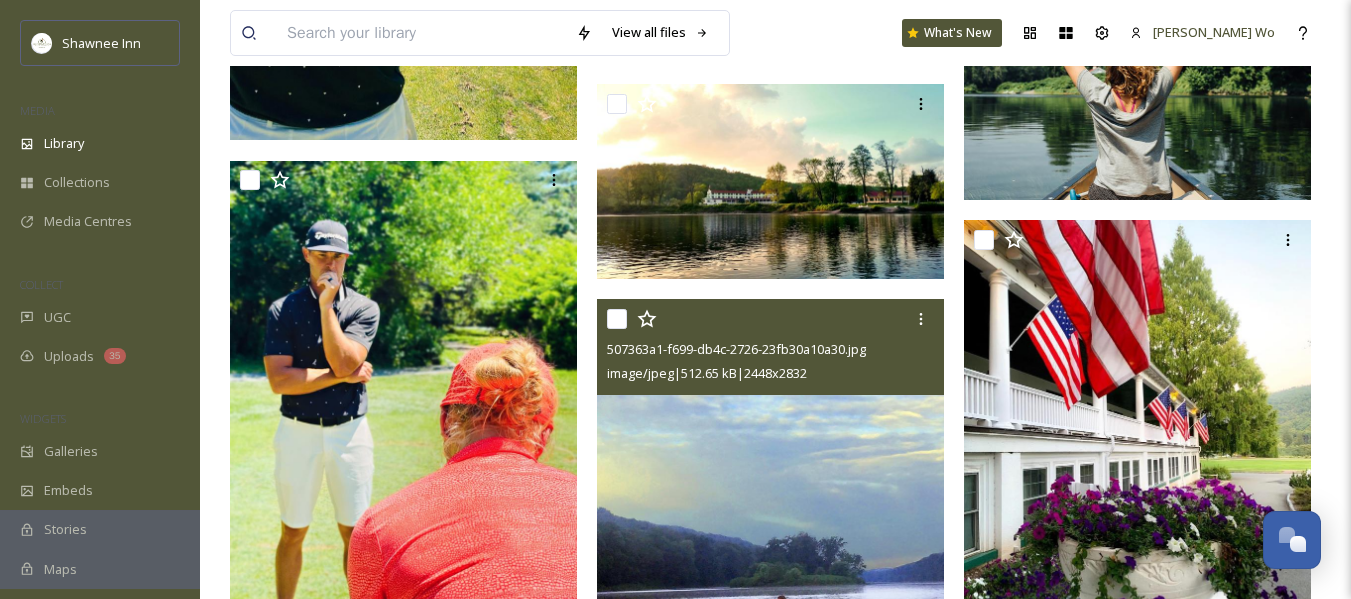 scroll, scrollTop: 42357, scrollLeft: 0, axis: vertical 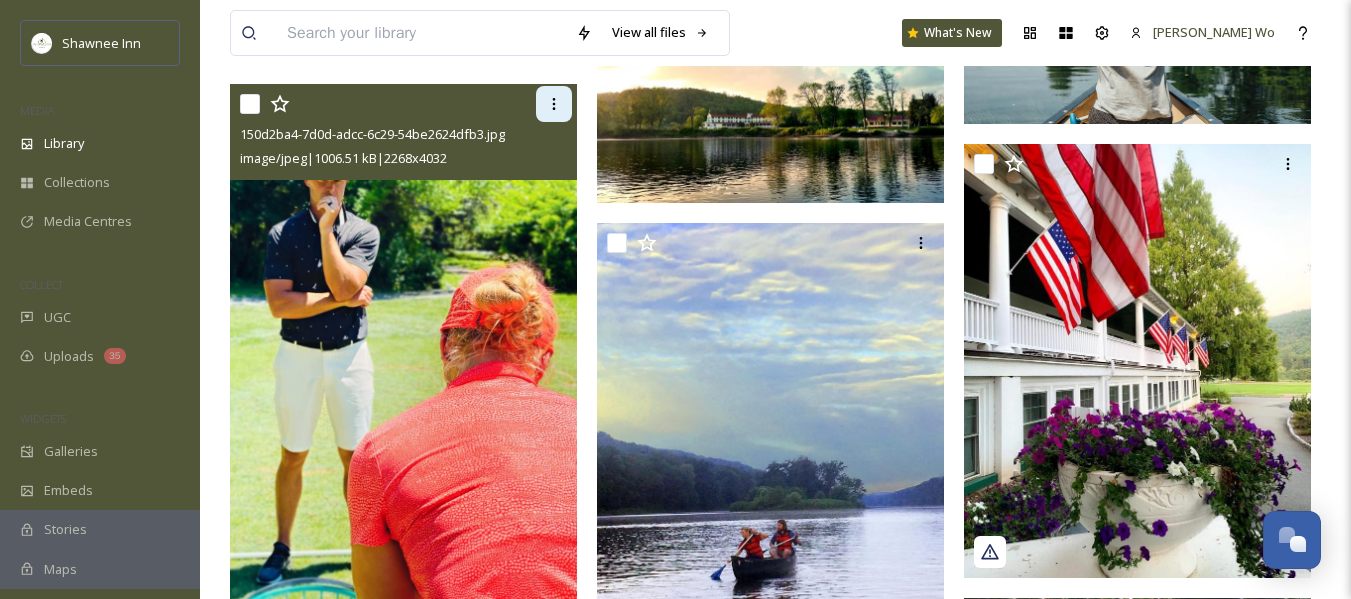 click 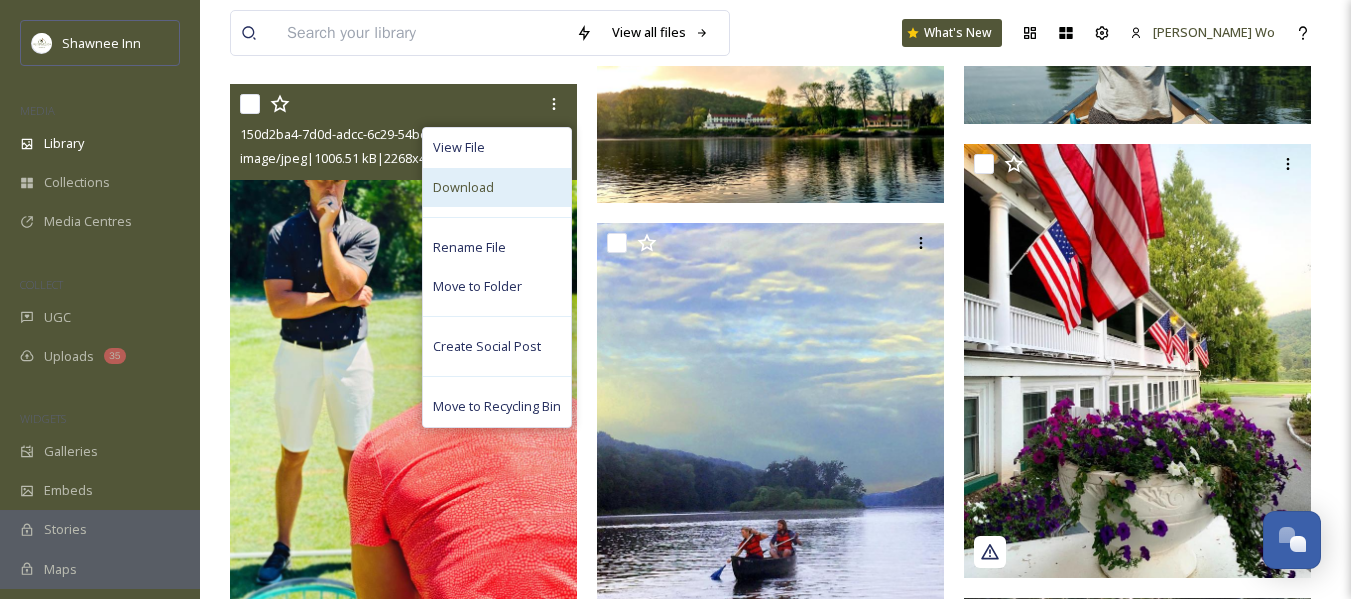 click on "Download" at bounding box center [497, 187] 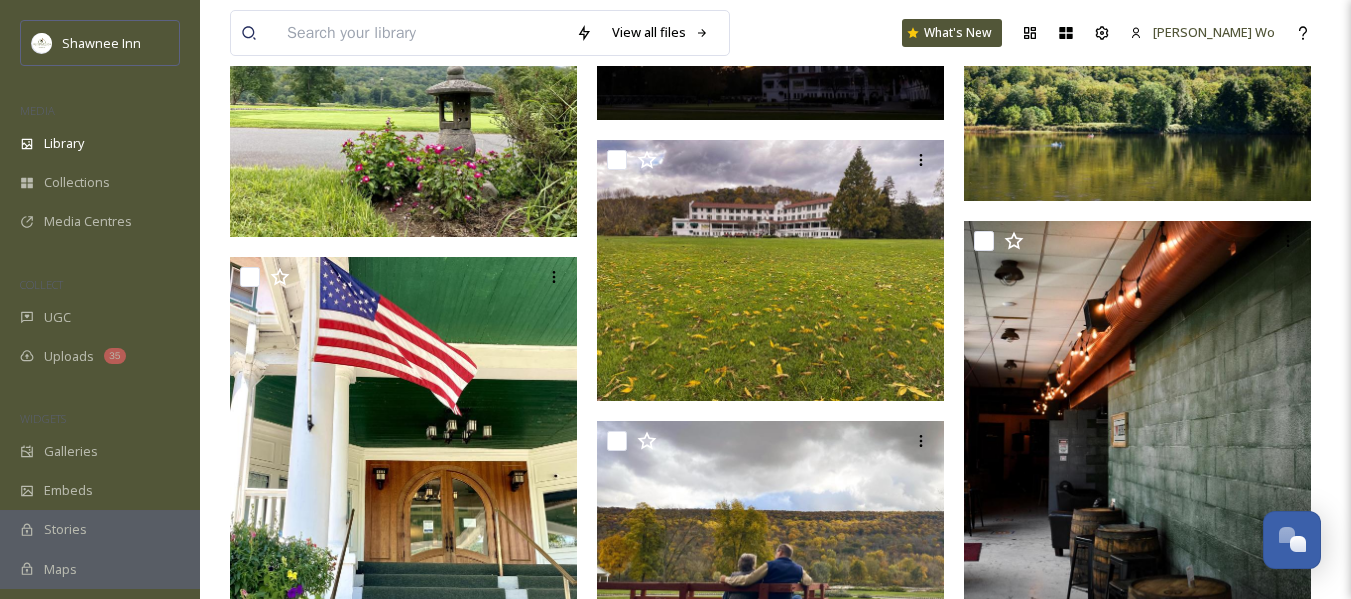 scroll, scrollTop: 51857, scrollLeft: 0, axis: vertical 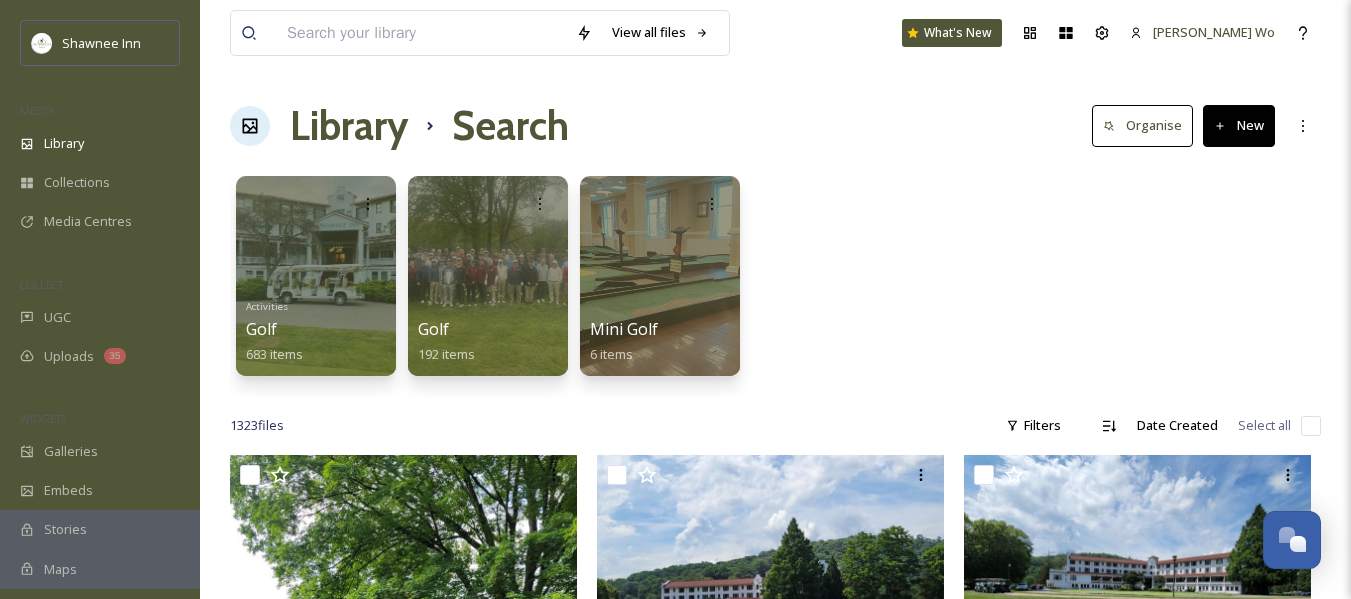 click at bounding box center (316, 276) 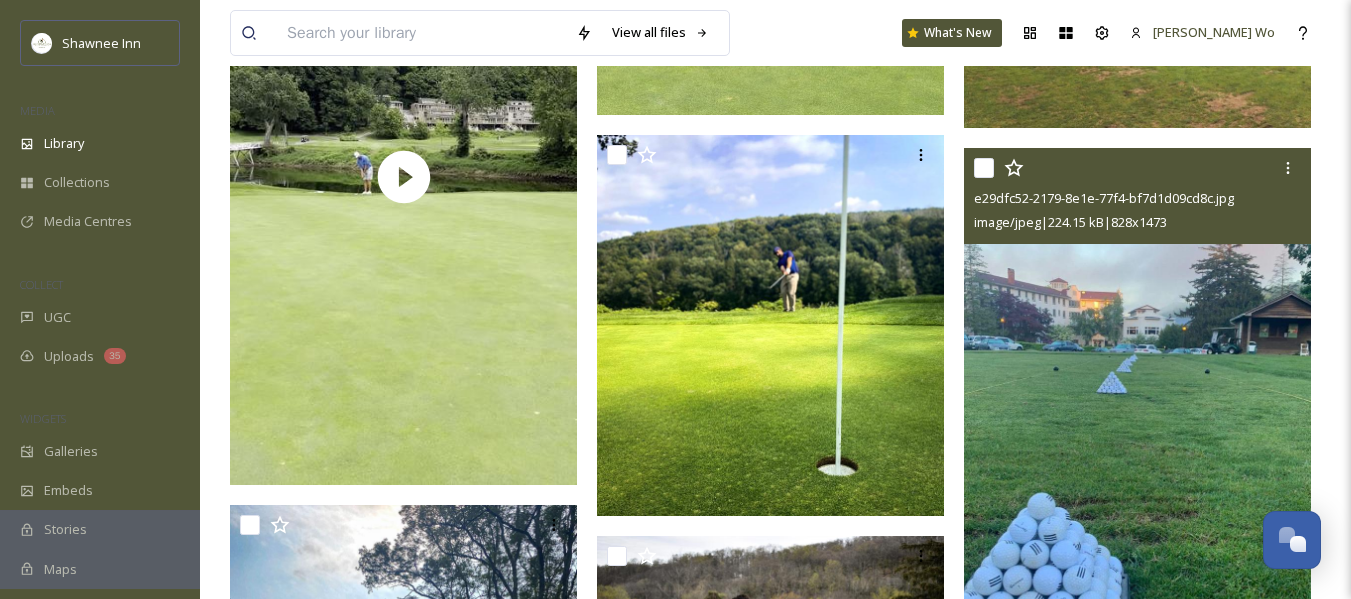 scroll, scrollTop: 16800, scrollLeft: 0, axis: vertical 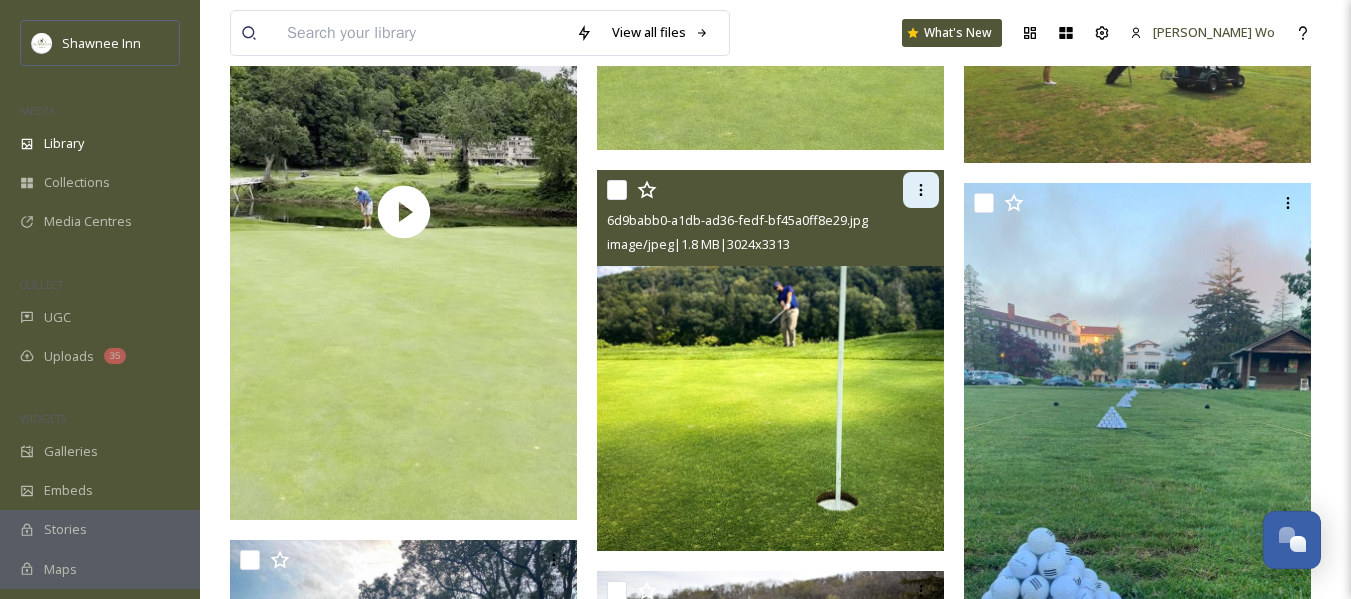 click 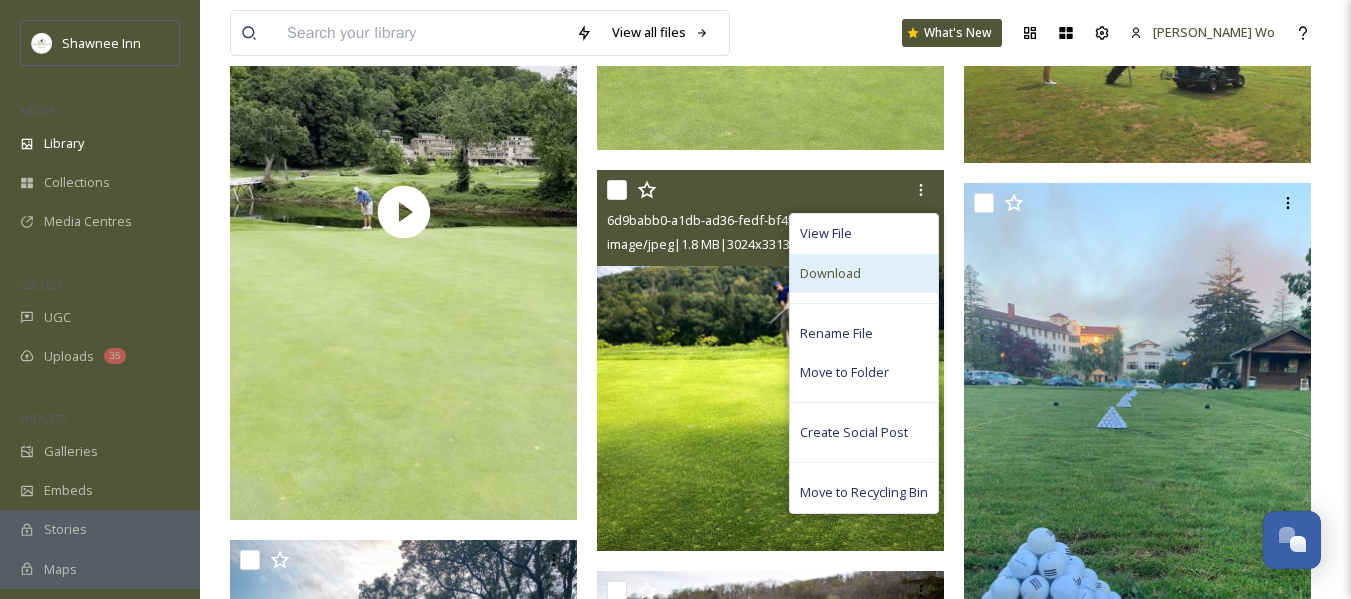 click on "Download" at bounding box center (864, 273) 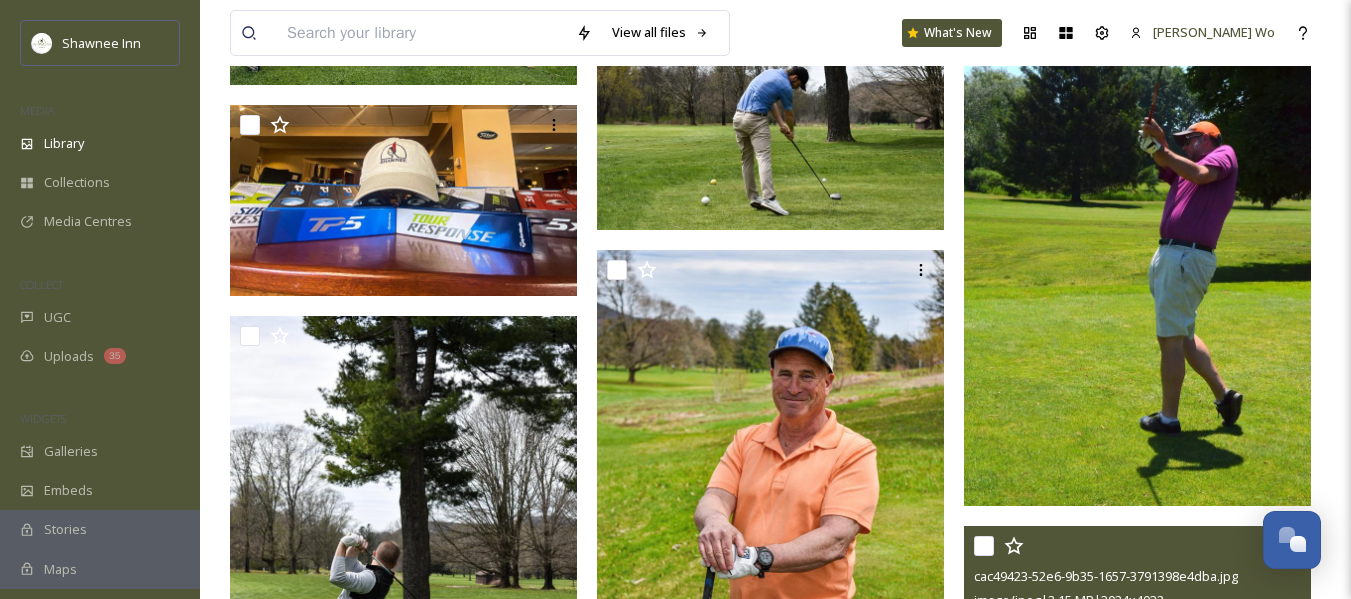 scroll, scrollTop: 17700, scrollLeft: 0, axis: vertical 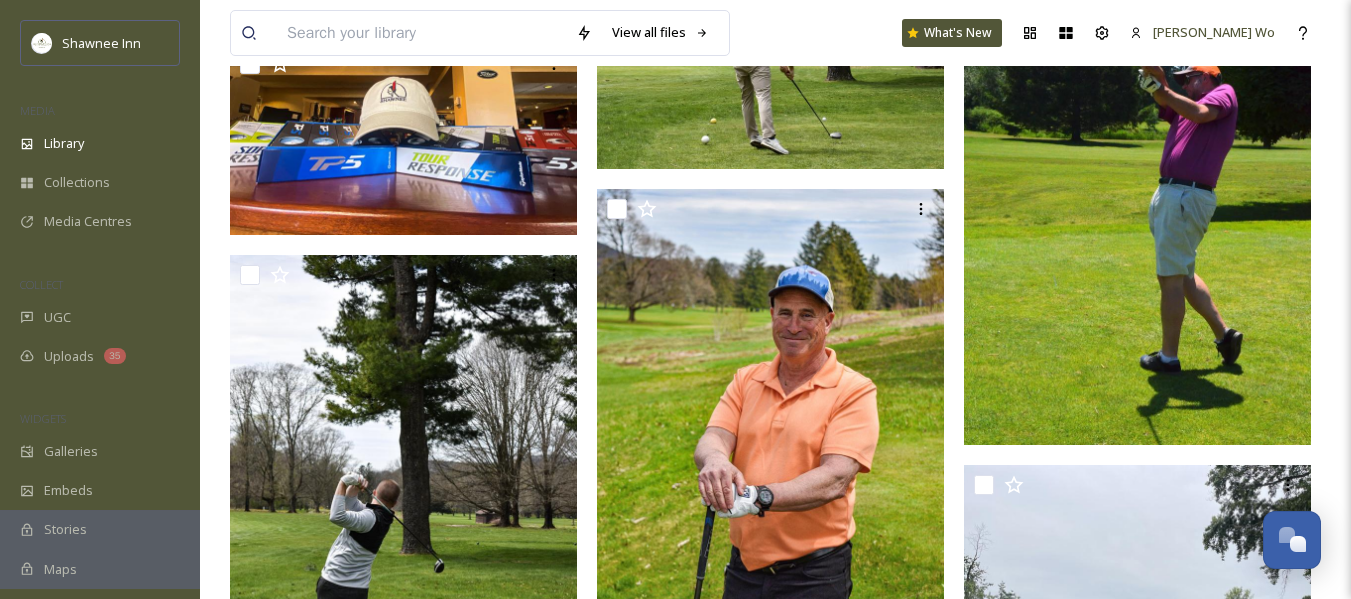 click at bounding box center [775, 20502] 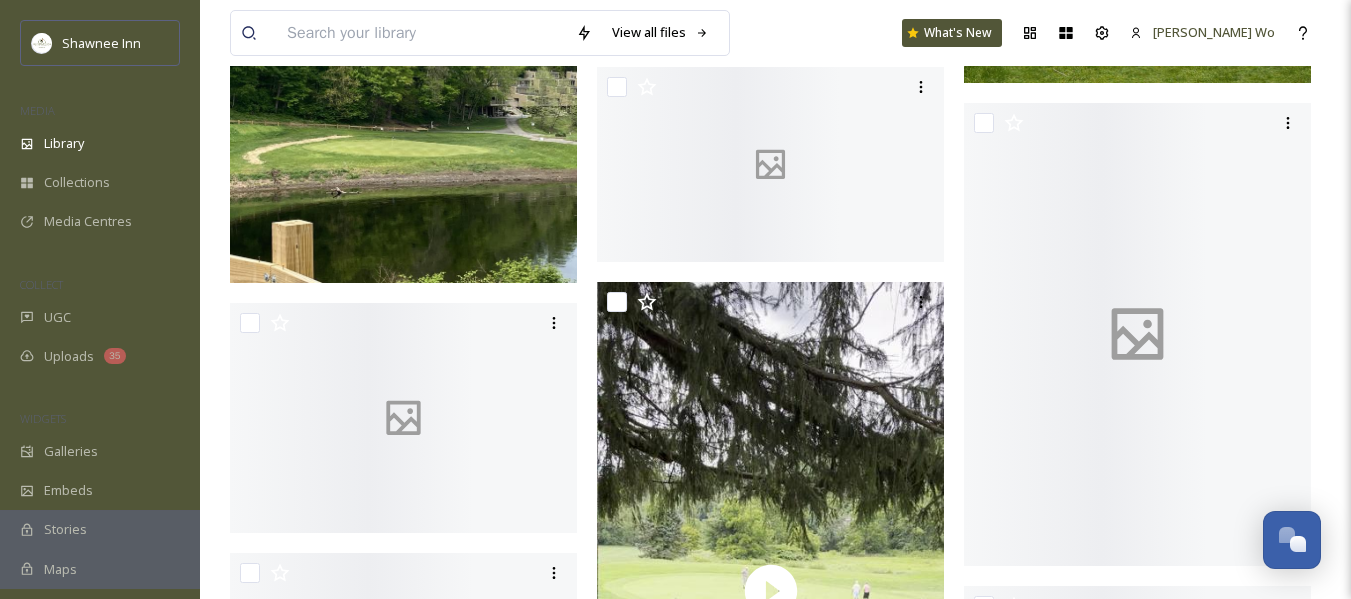 scroll, scrollTop: 39900, scrollLeft: 0, axis: vertical 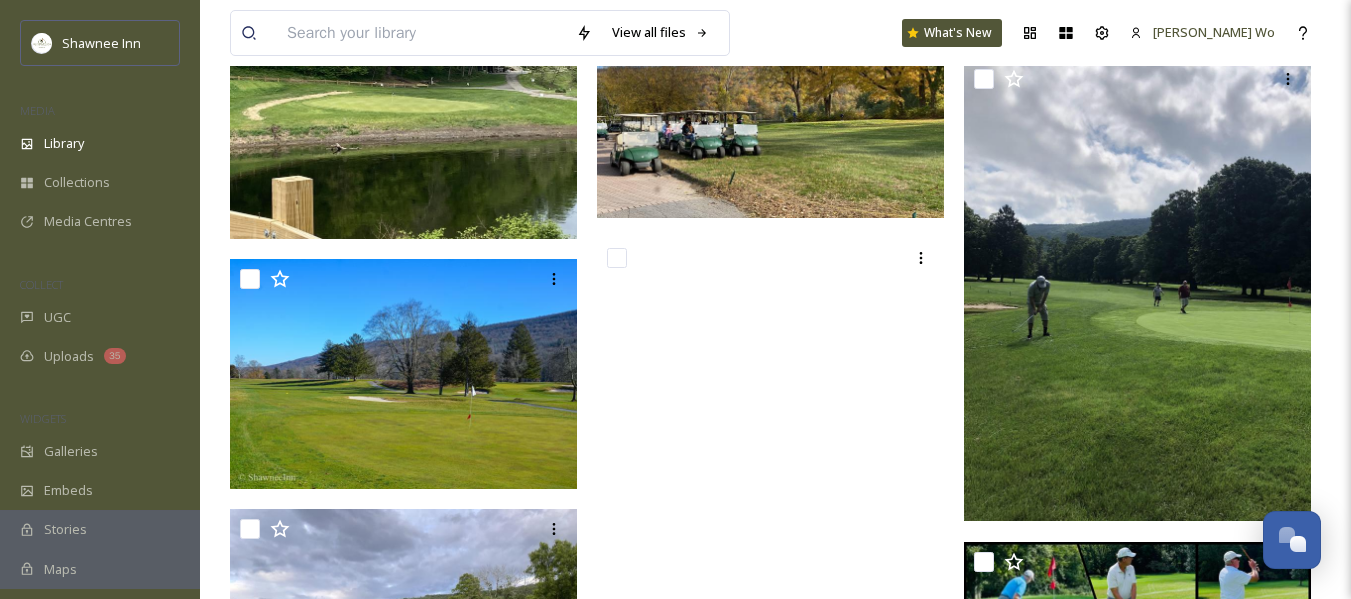 click at bounding box center (421, 33) 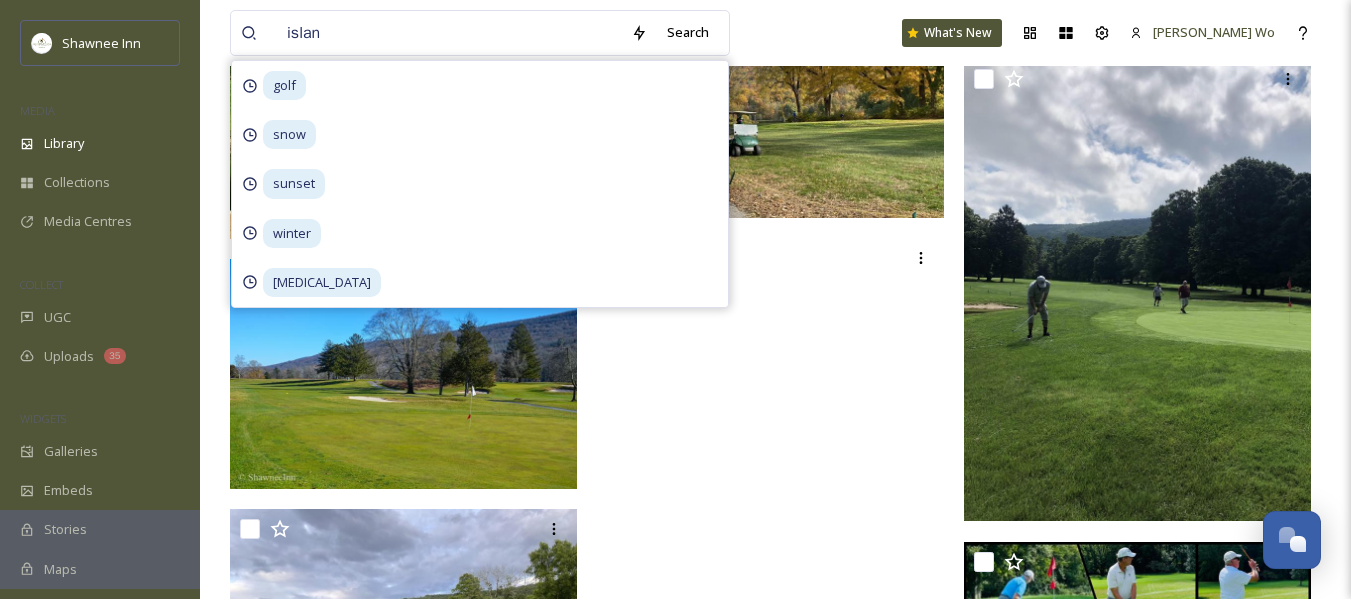 type on "island" 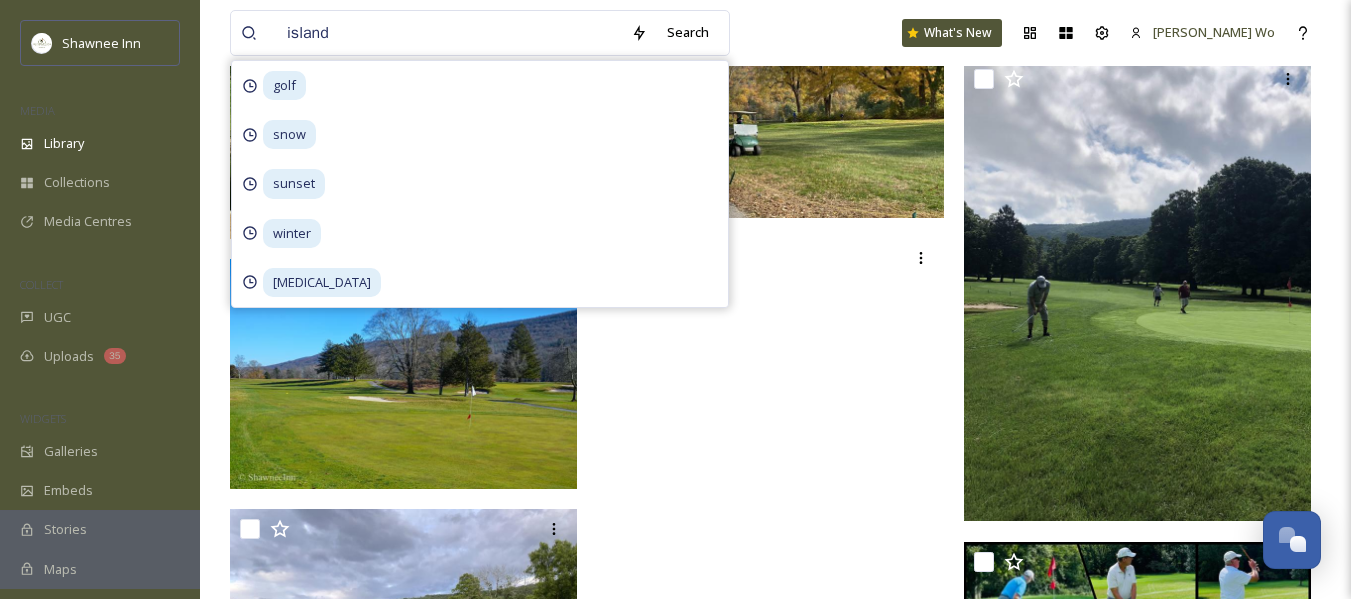 type 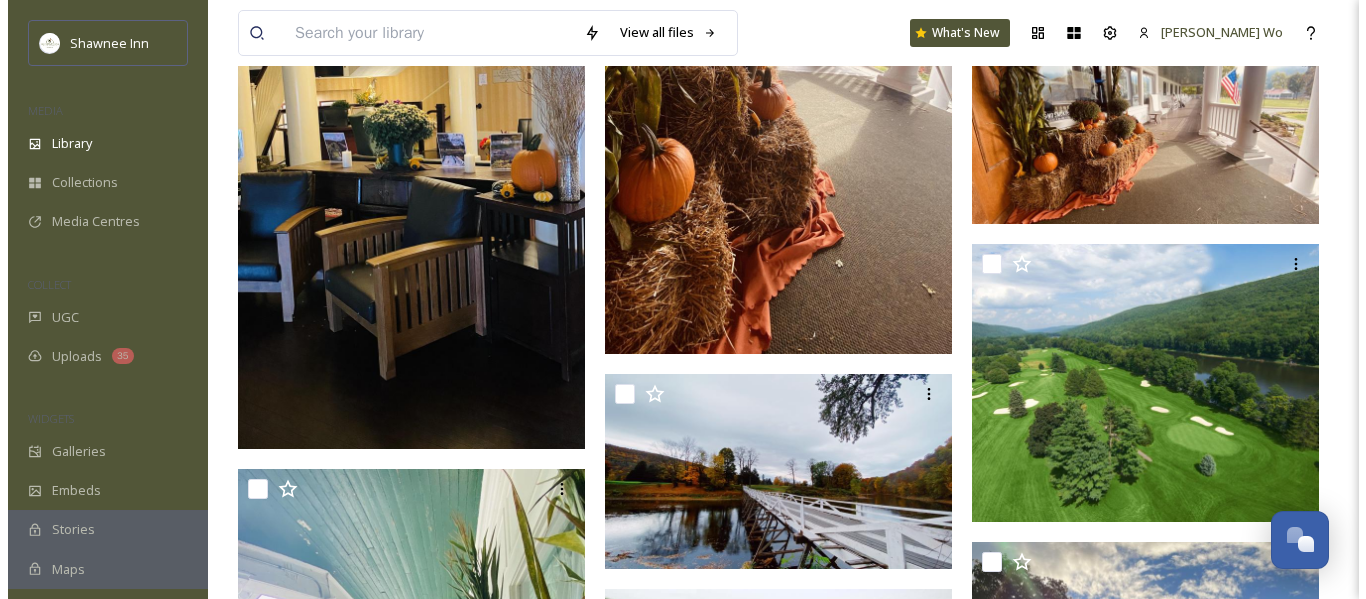 scroll, scrollTop: 2800, scrollLeft: 0, axis: vertical 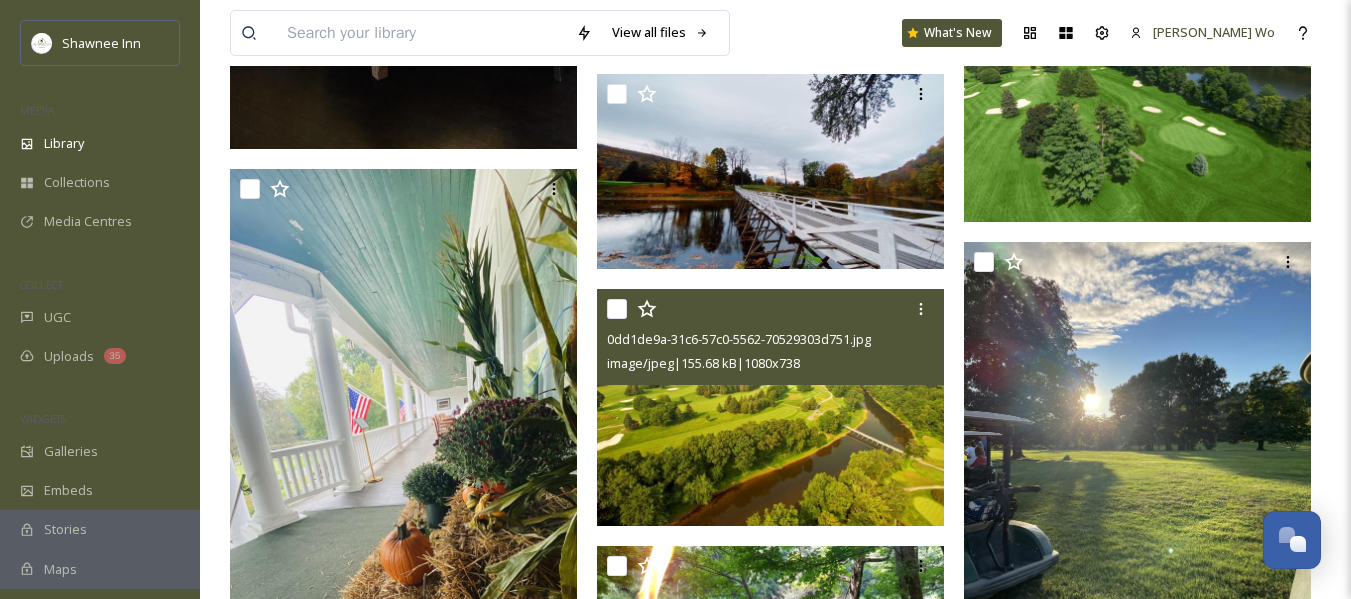 click at bounding box center [770, 407] 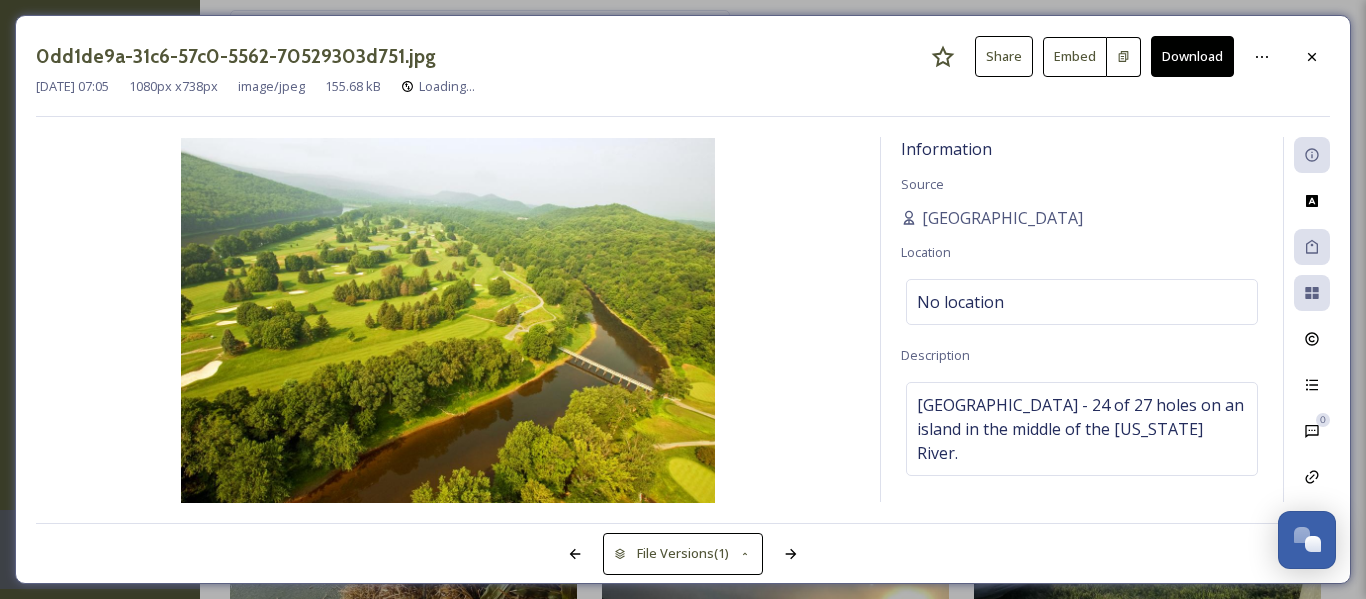 click on "Download" at bounding box center (1192, 56) 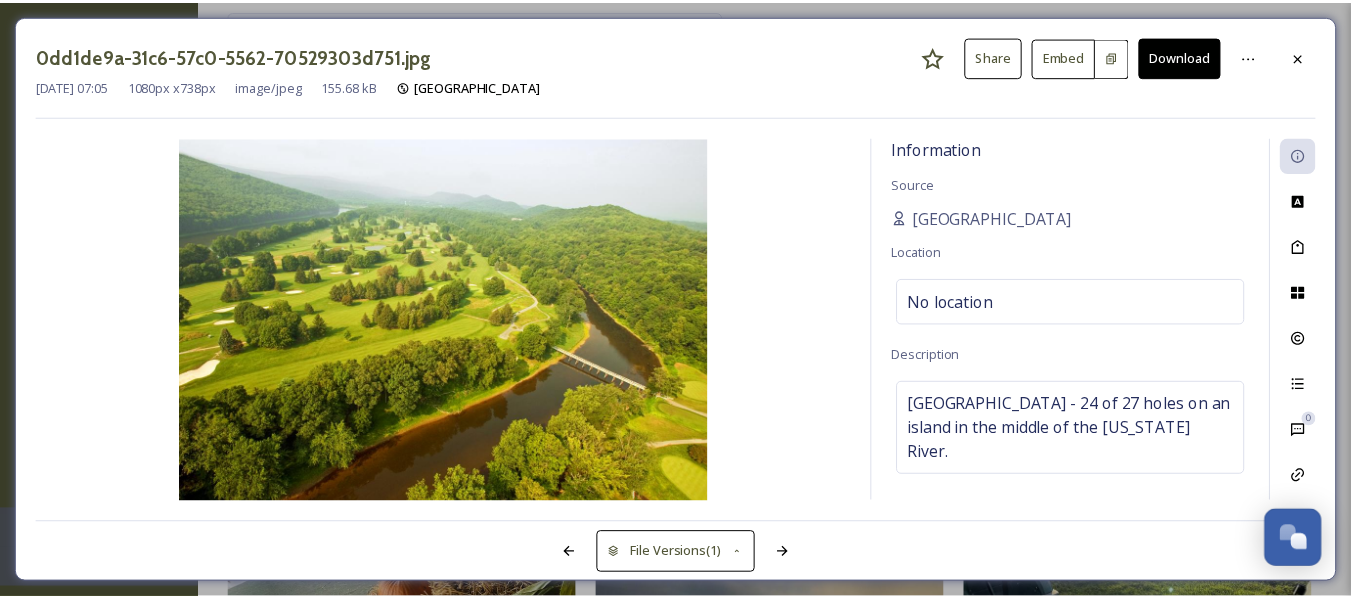 scroll, scrollTop: 2048, scrollLeft: 0, axis: vertical 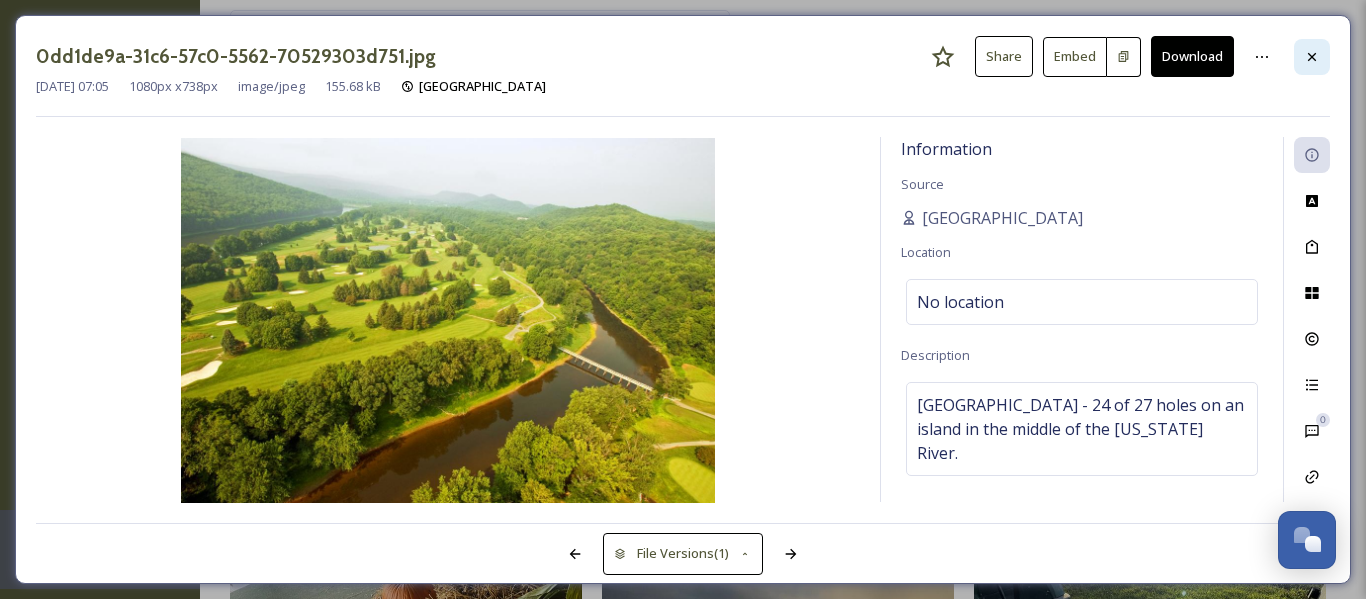 click 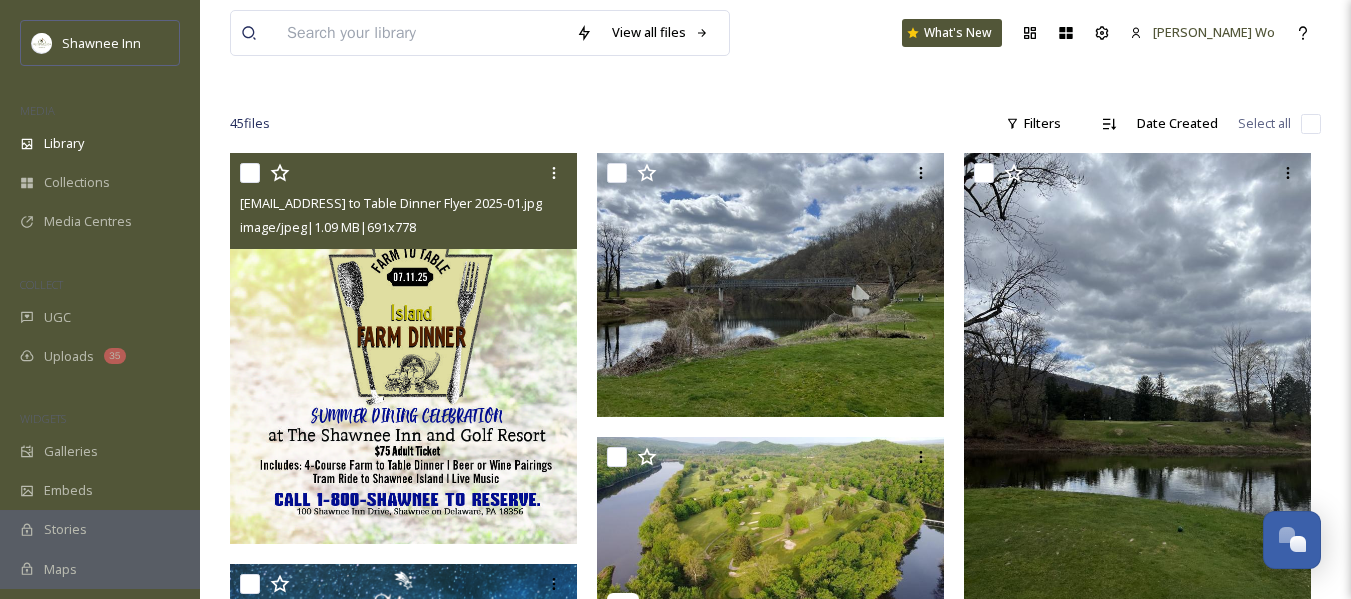 scroll, scrollTop: 0, scrollLeft: 0, axis: both 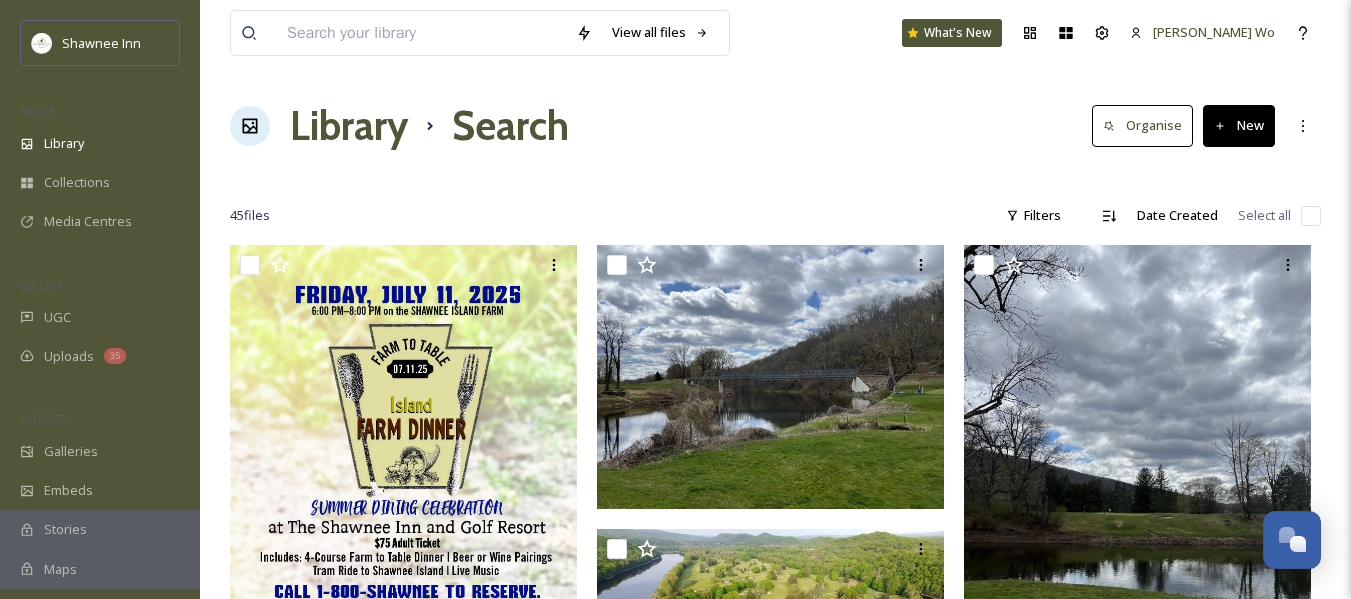 click at bounding box center (421, 33) 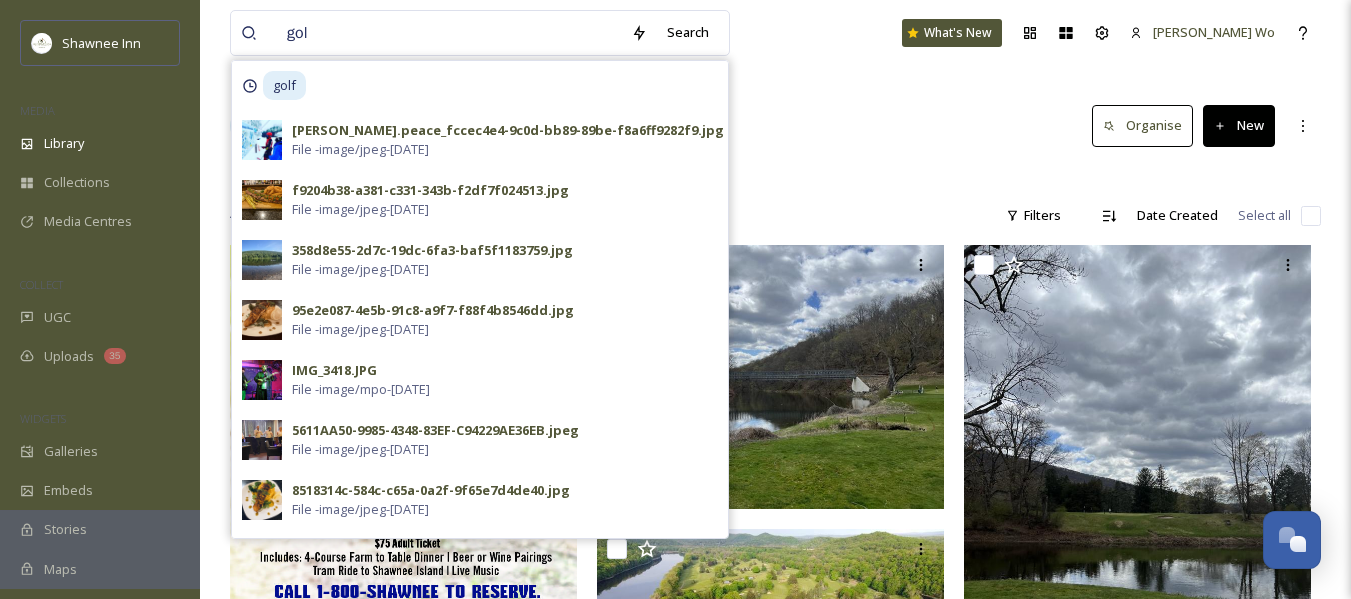 type on "golf" 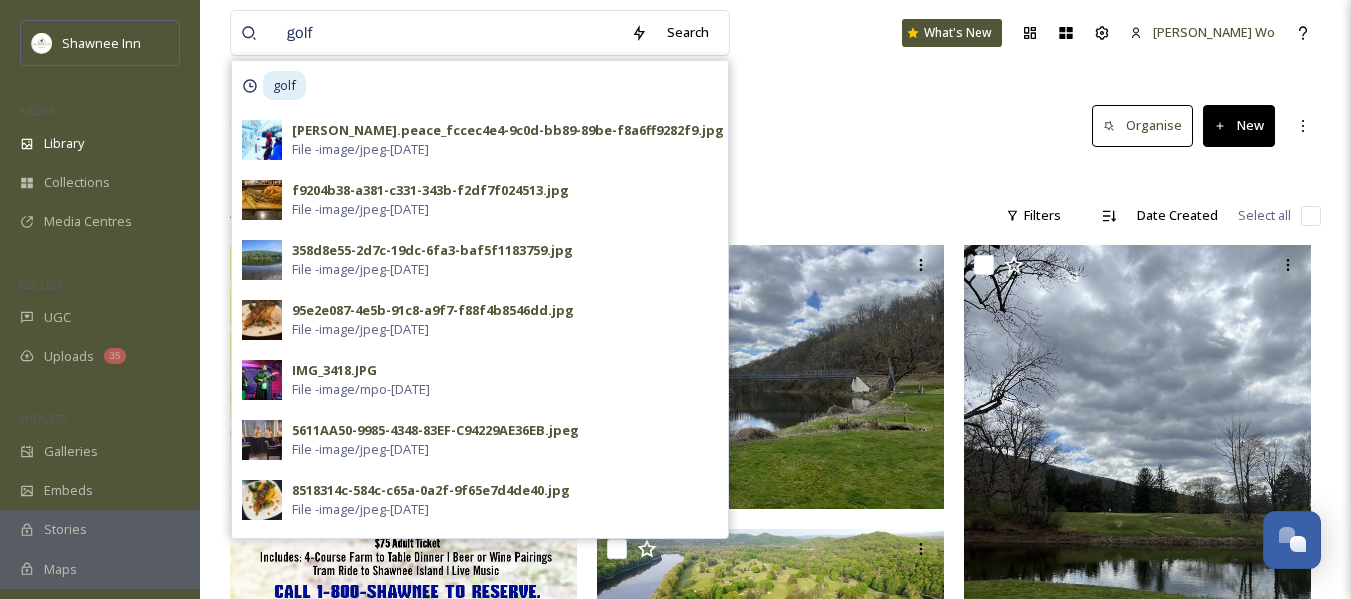 type 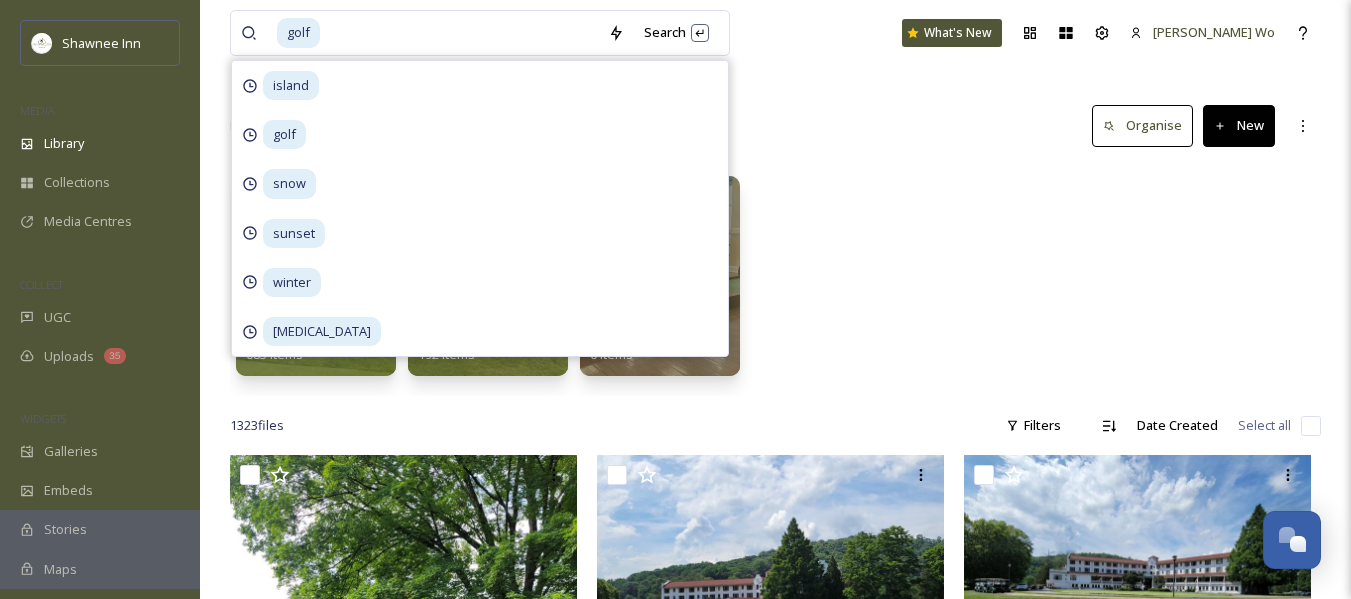 click on "Activities Golf 683   items Golf 192   items Mini Golf 6   items" at bounding box center [775, 281] 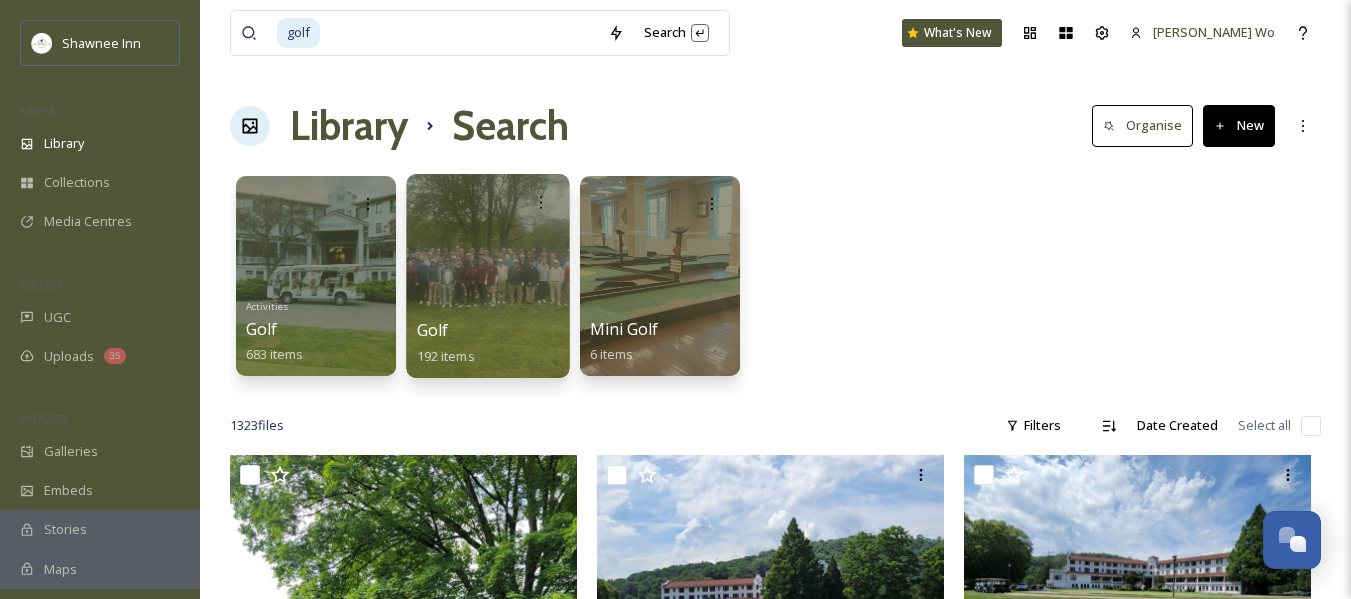 click at bounding box center (487, 276) 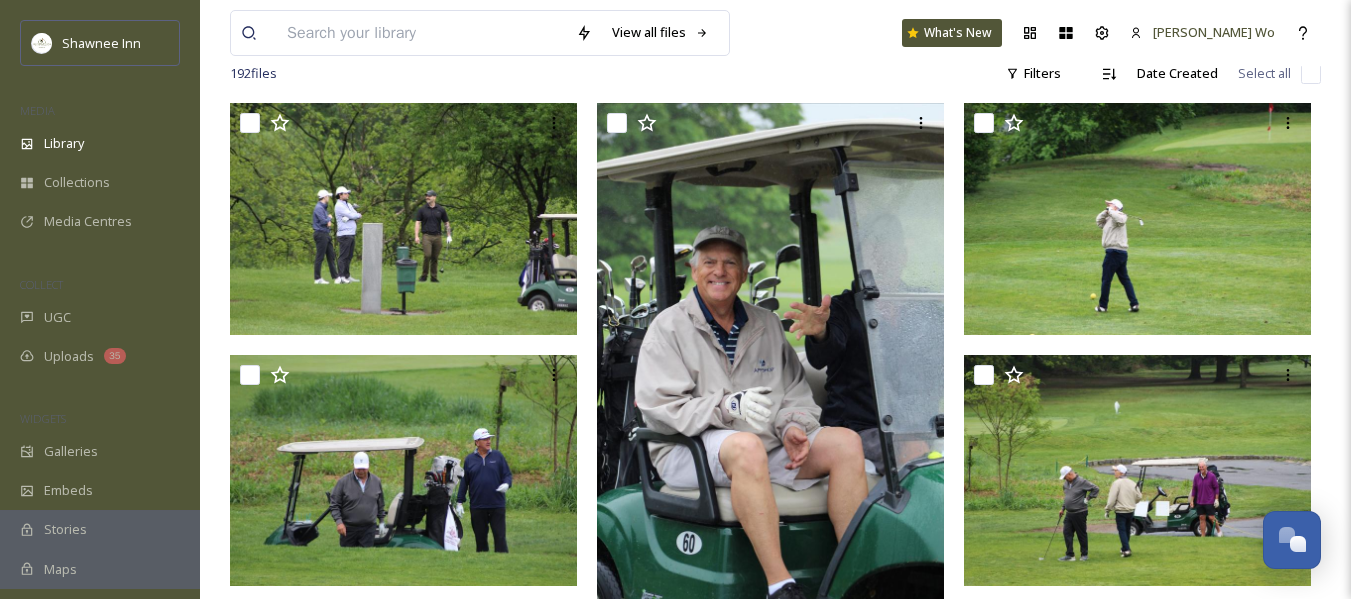 scroll, scrollTop: 0, scrollLeft: 0, axis: both 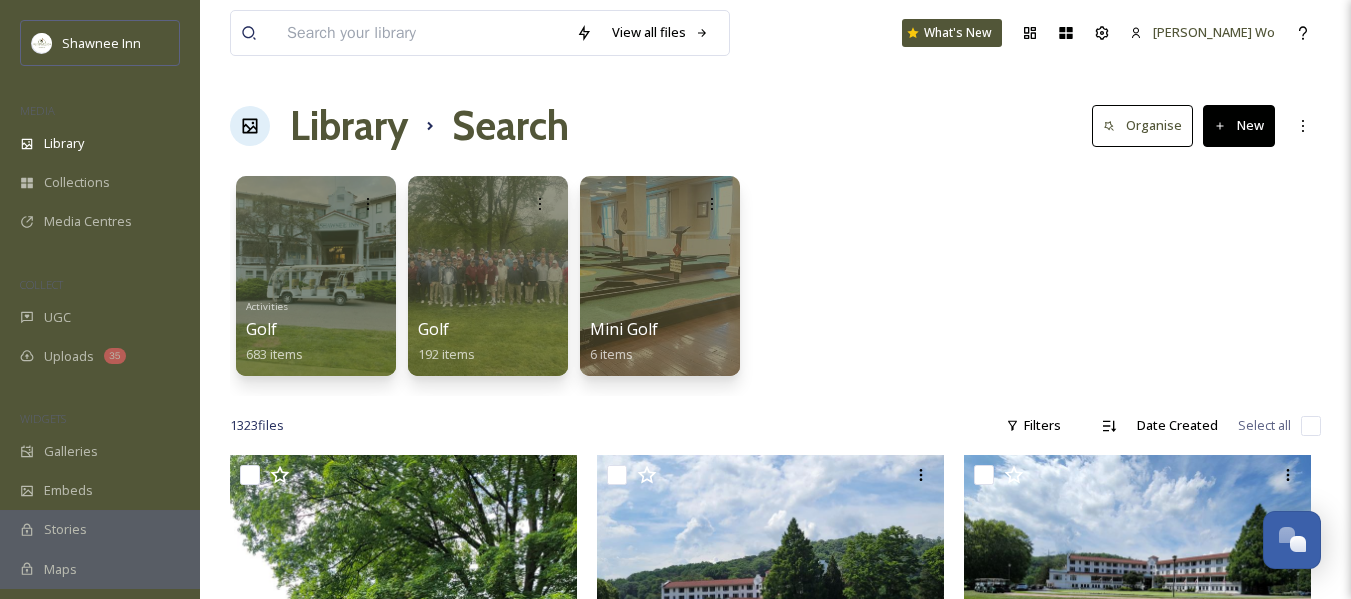 click at bounding box center [421, 33] 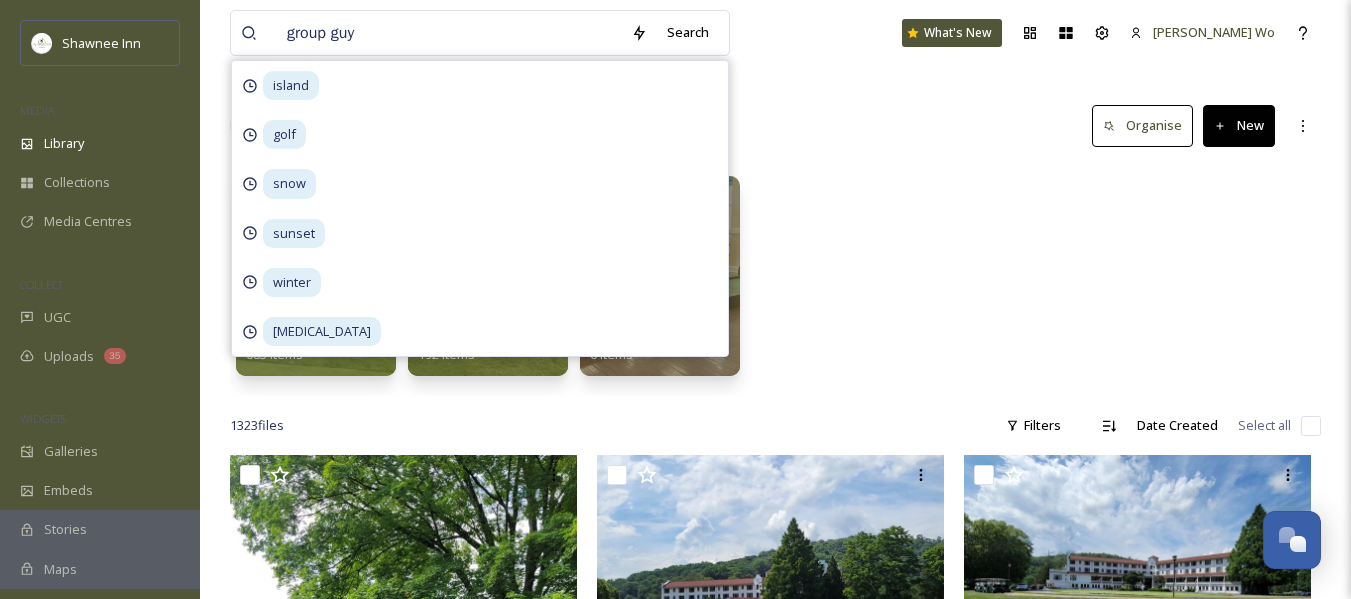 type on "group guys" 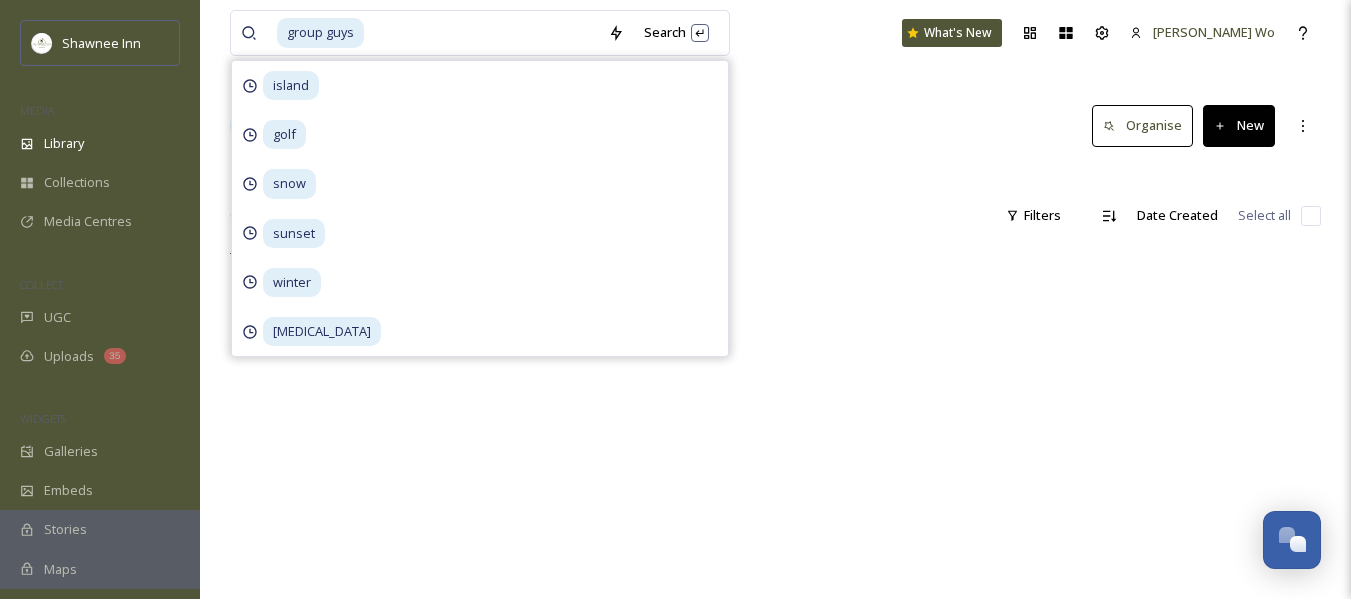 click at bounding box center (775, 176) 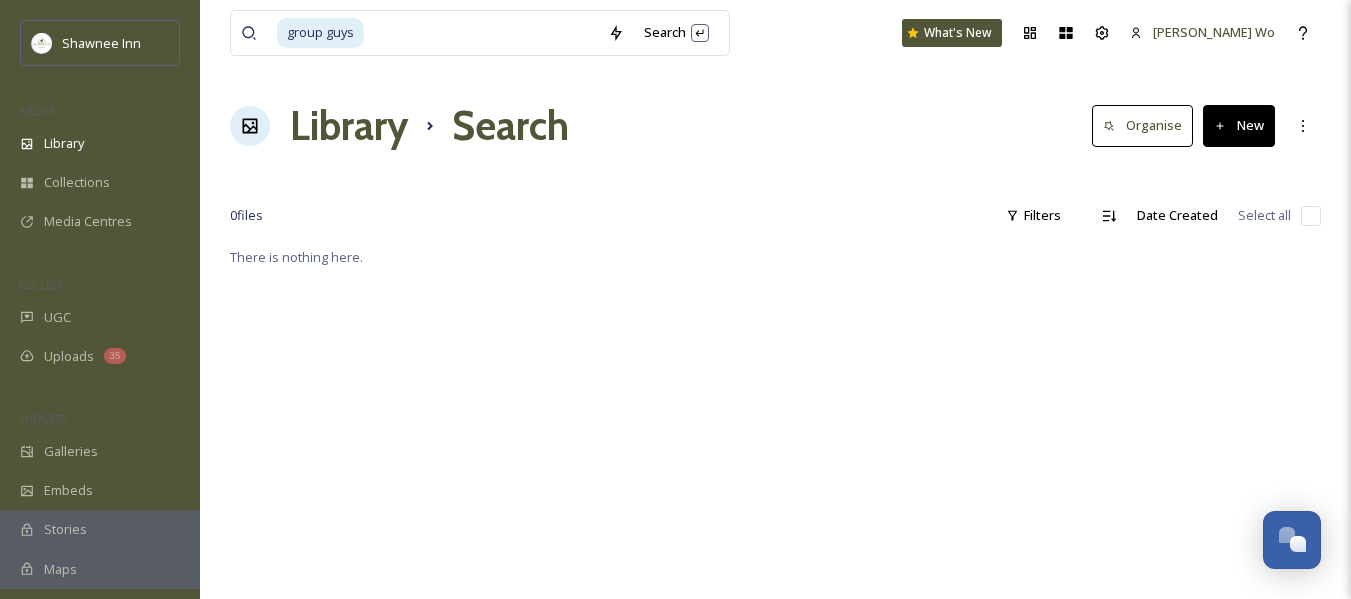 click at bounding box center (482, 33) 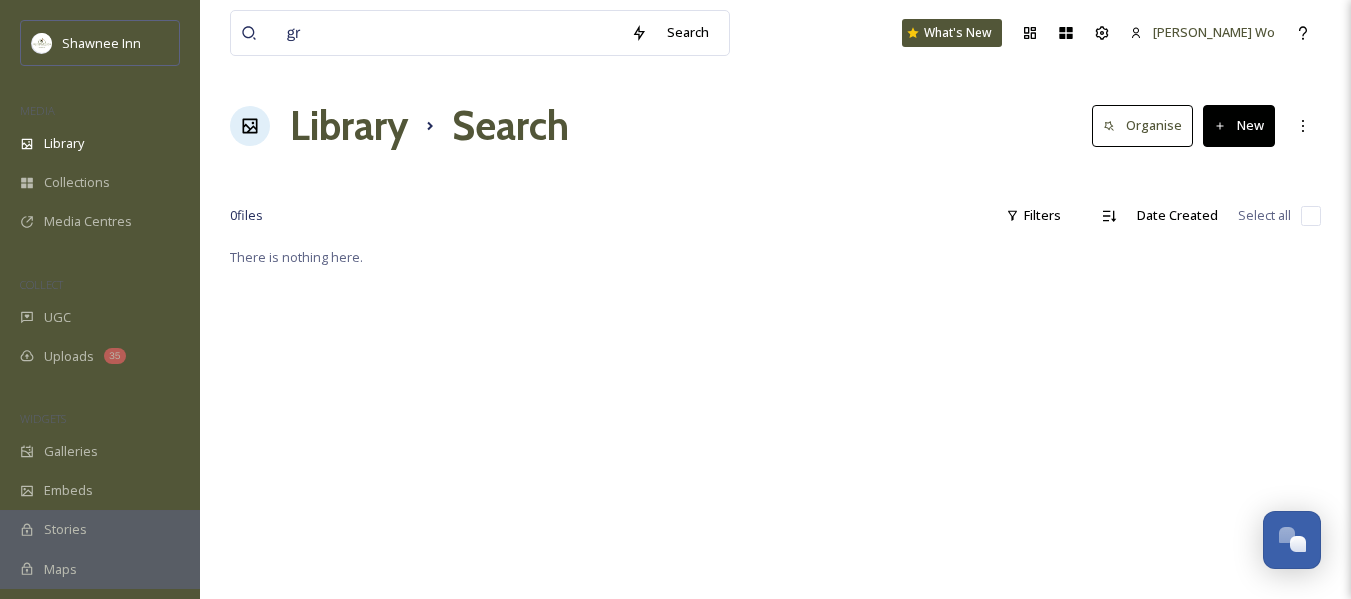 type on "g" 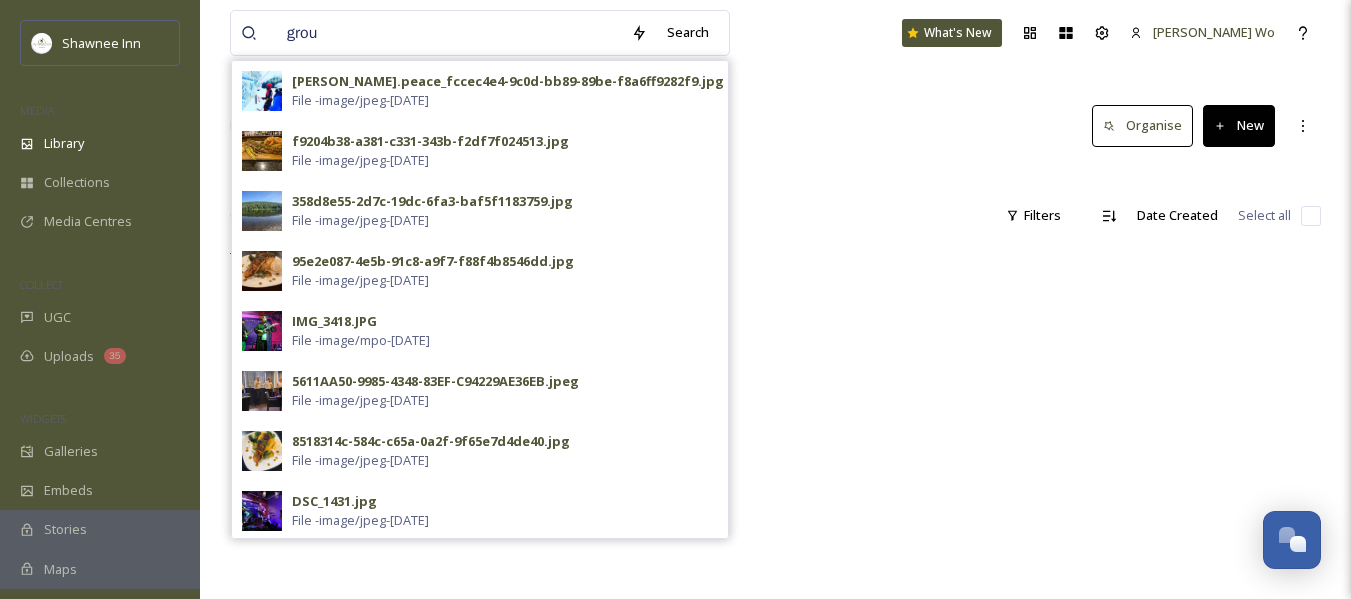 type on "group" 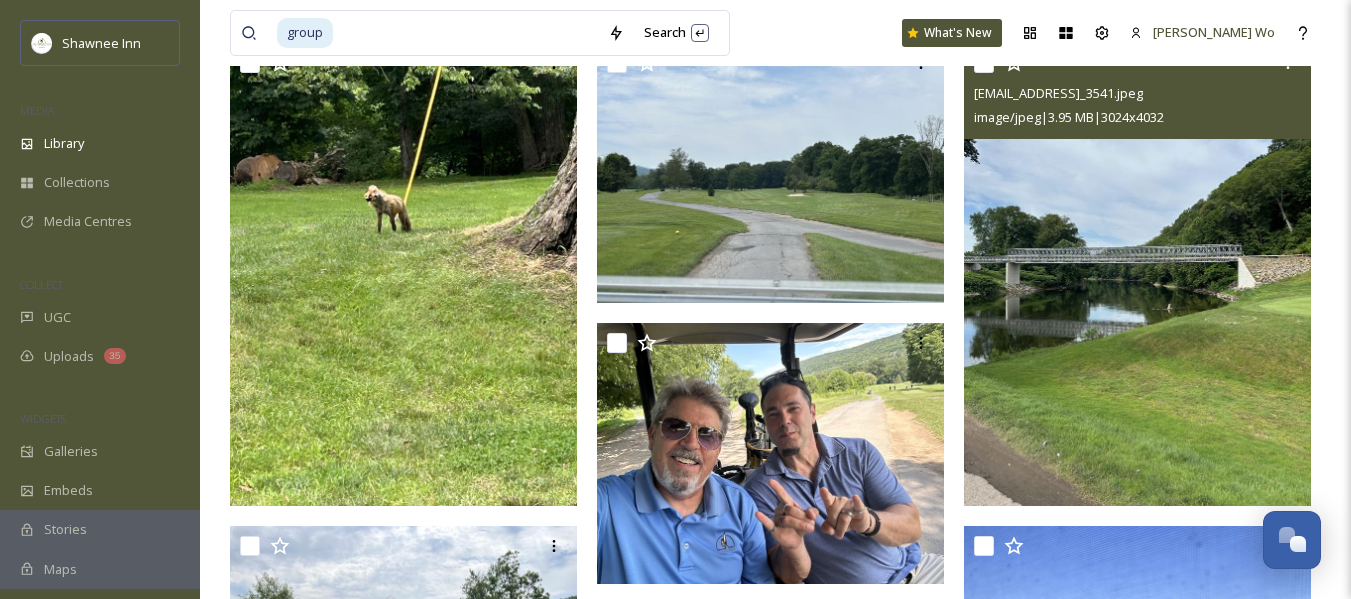 scroll, scrollTop: 900, scrollLeft: 0, axis: vertical 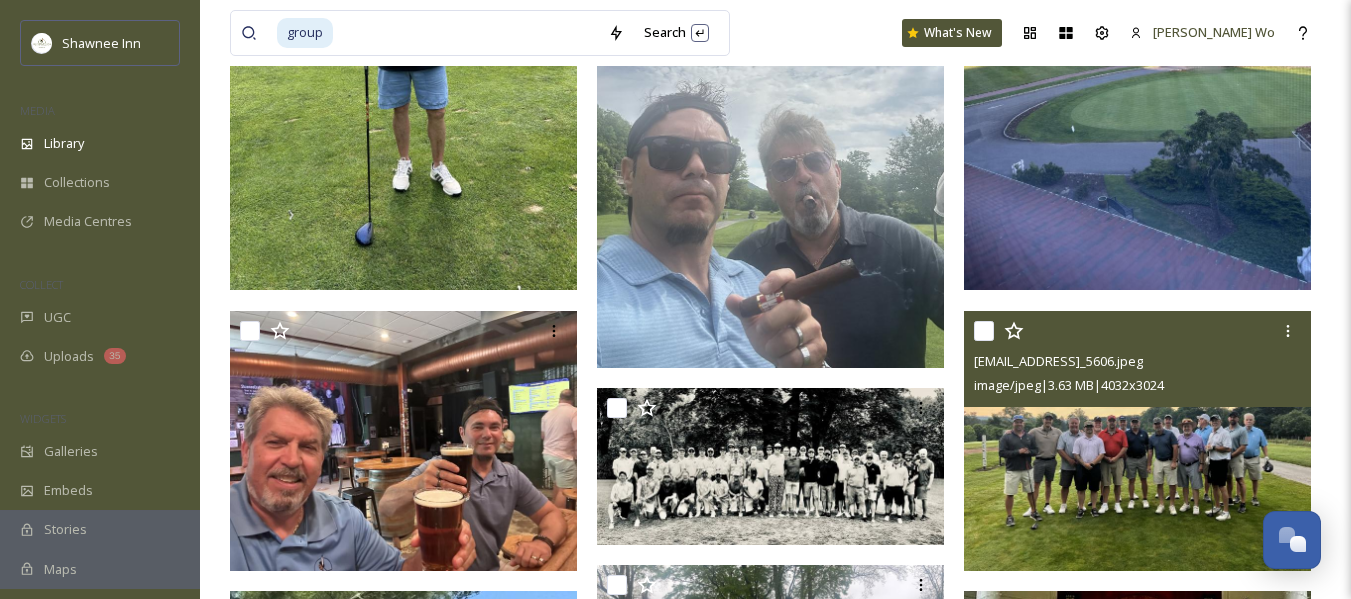 type 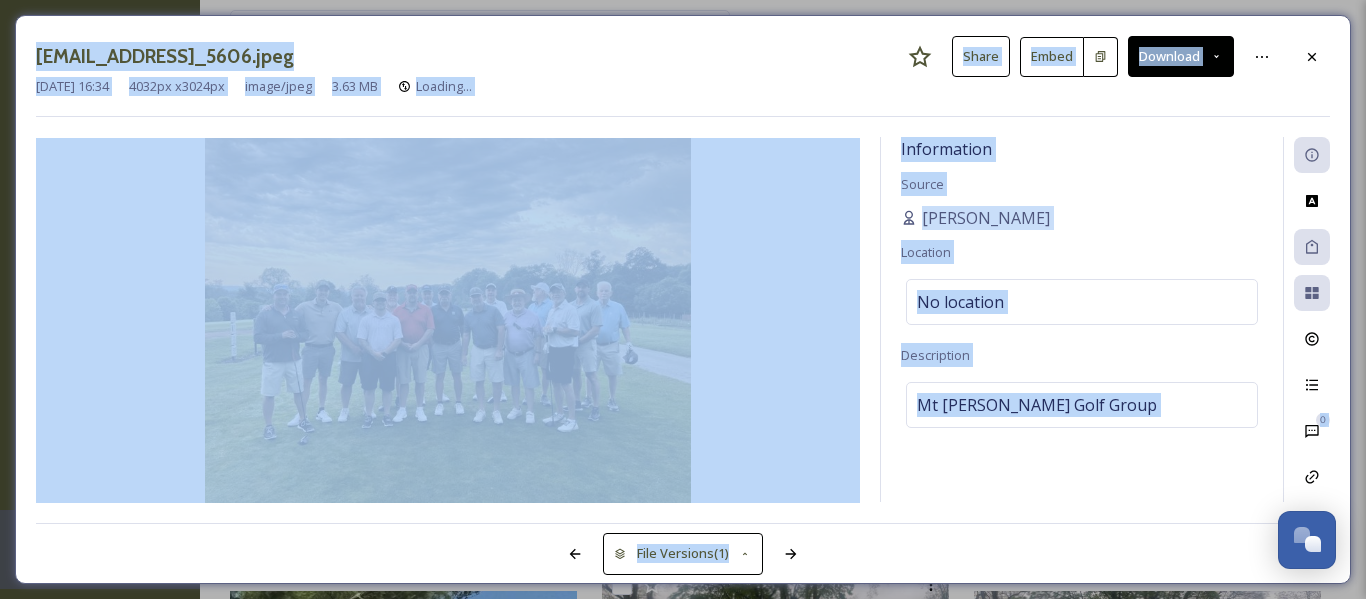 click on "Information Source [PERSON_NAME] Location No location Description Mt [PERSON_NAME] Golf Group" at bounding box center [1082, 319] 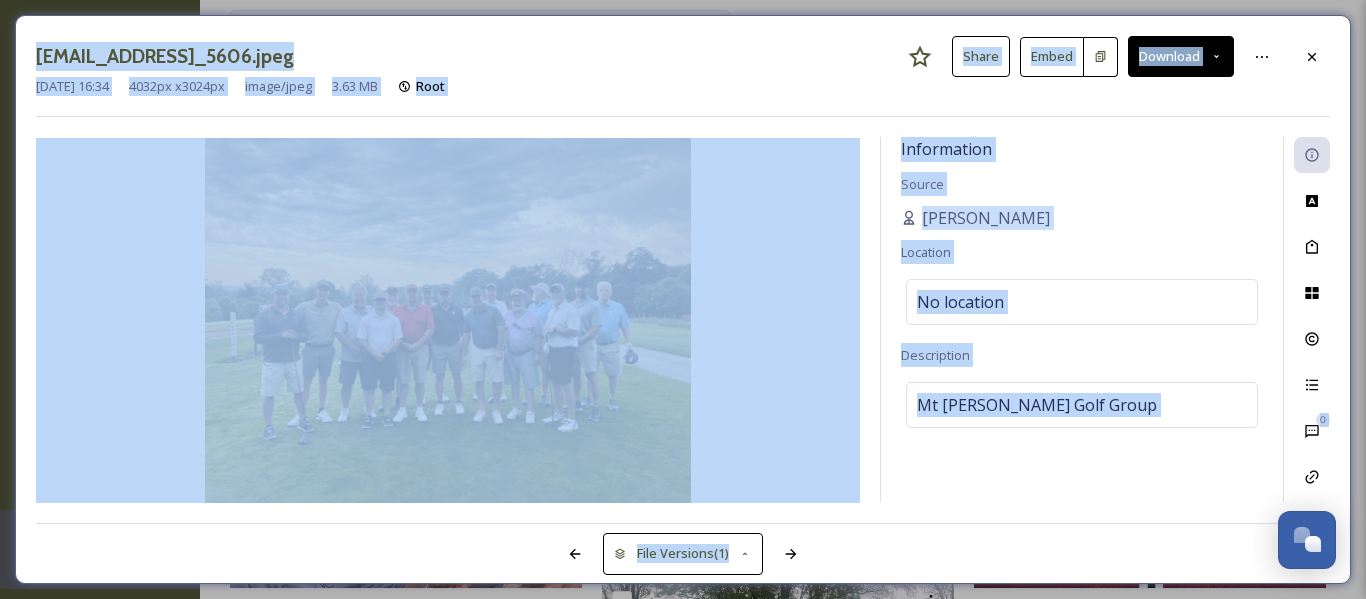 click on "Download" at bounding box center [1181, 56] 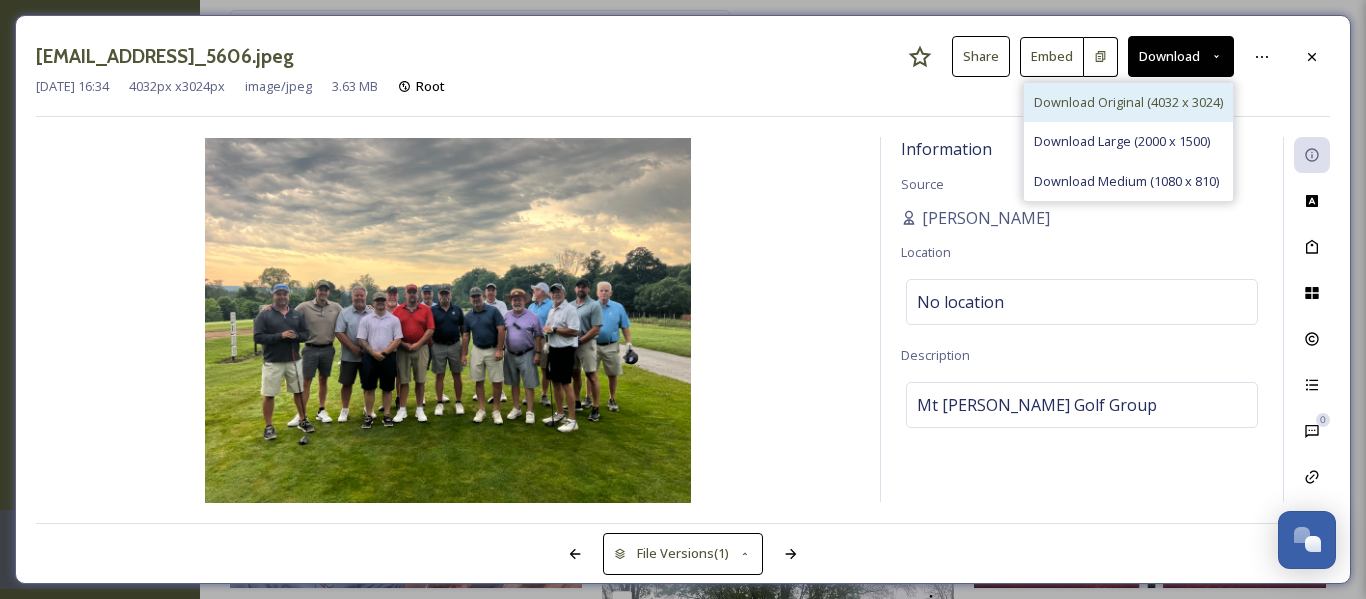 click on "Download Original (4032 x 3024)" at bounding box center [1128, 102] 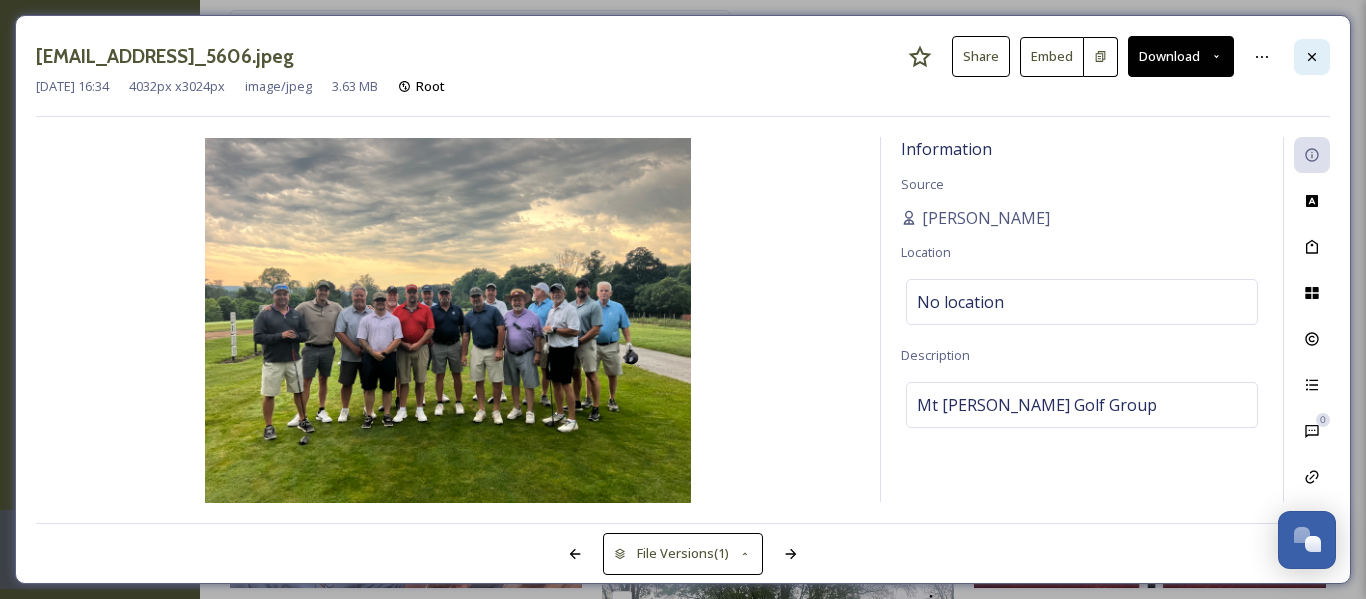 click at bounding box center (1312, 57) 